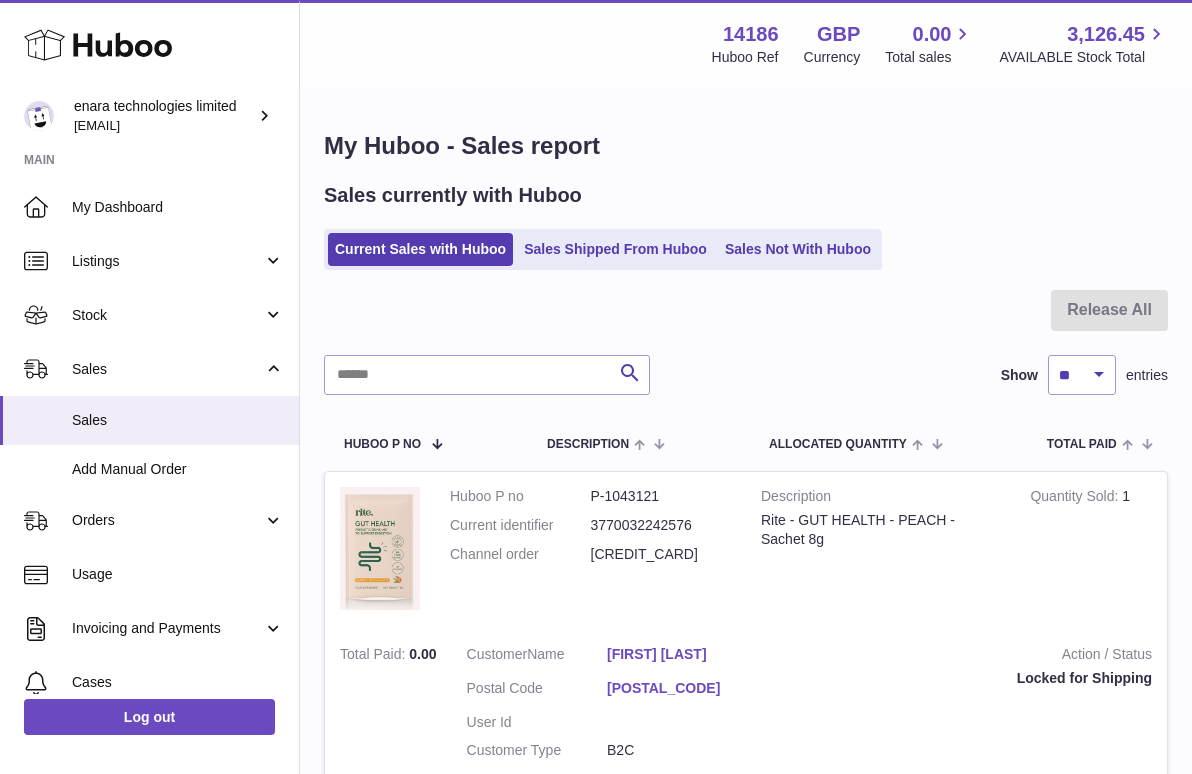 scroll, scrollTop: 575, scrollLeft: 0, axis: vertical 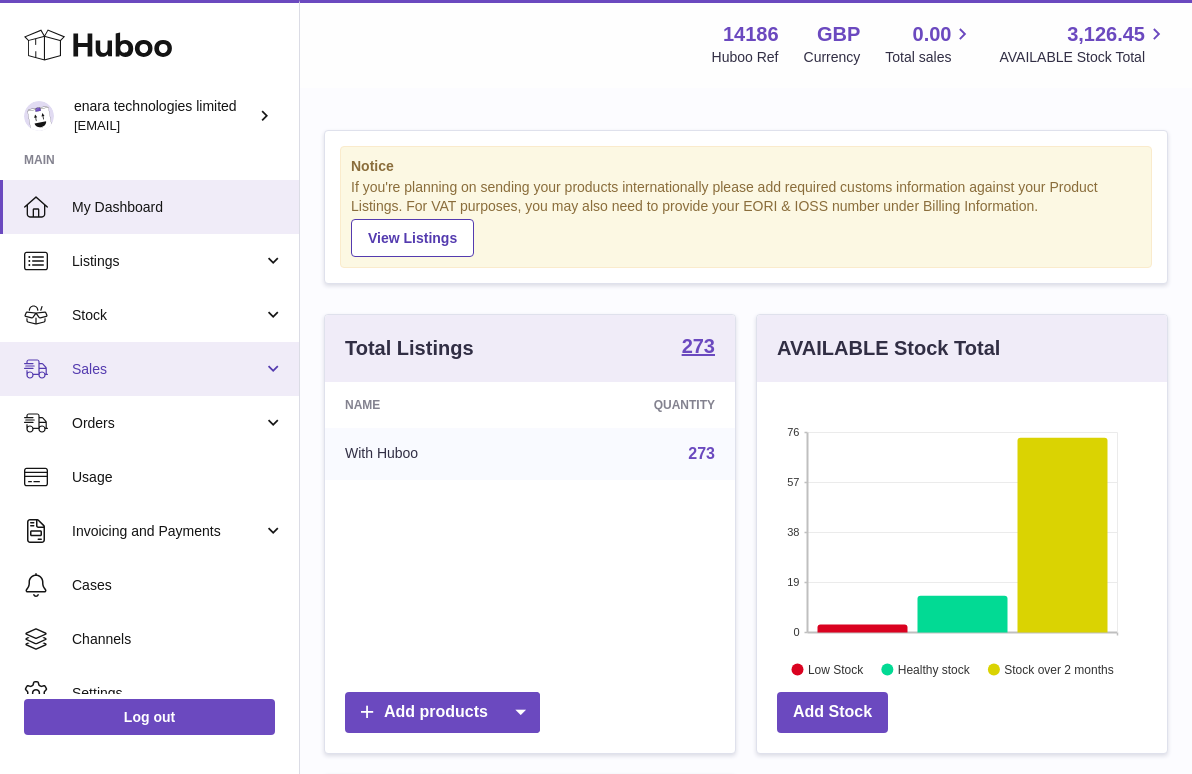 click on "Sales" at bounding box center [149, 369] 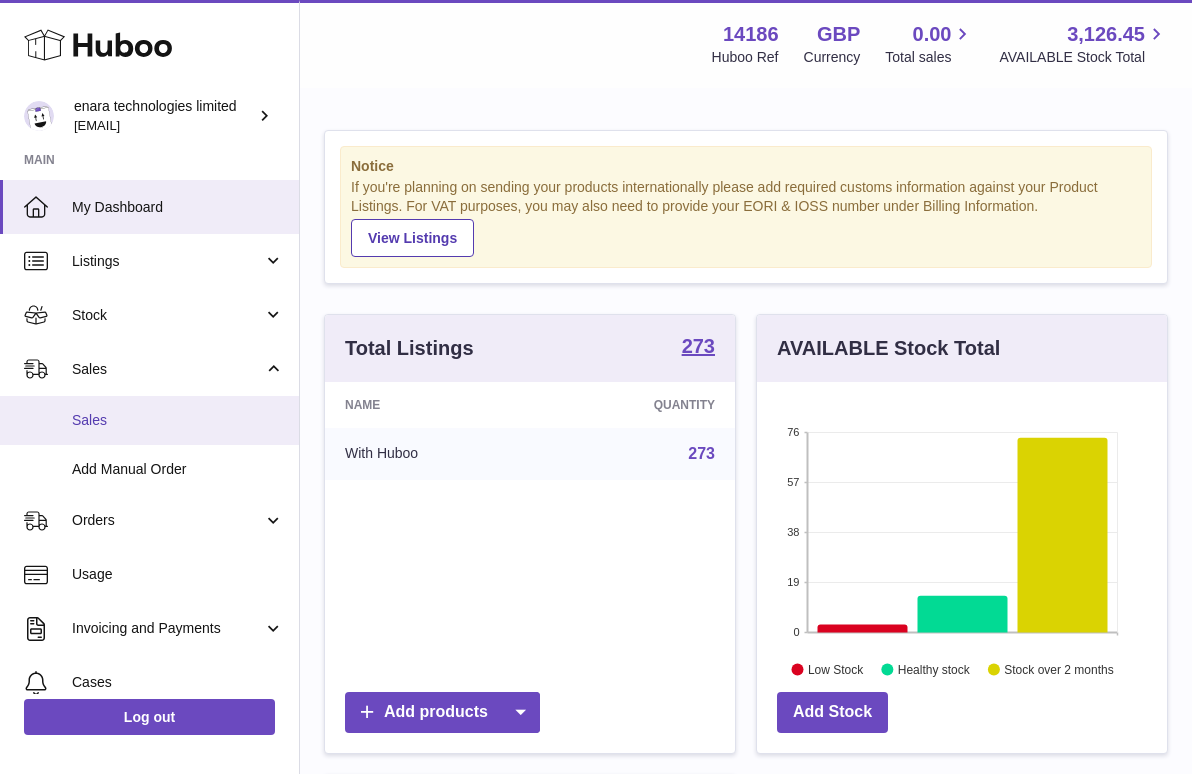 click on "Sales" at bounding box center [149, 420] 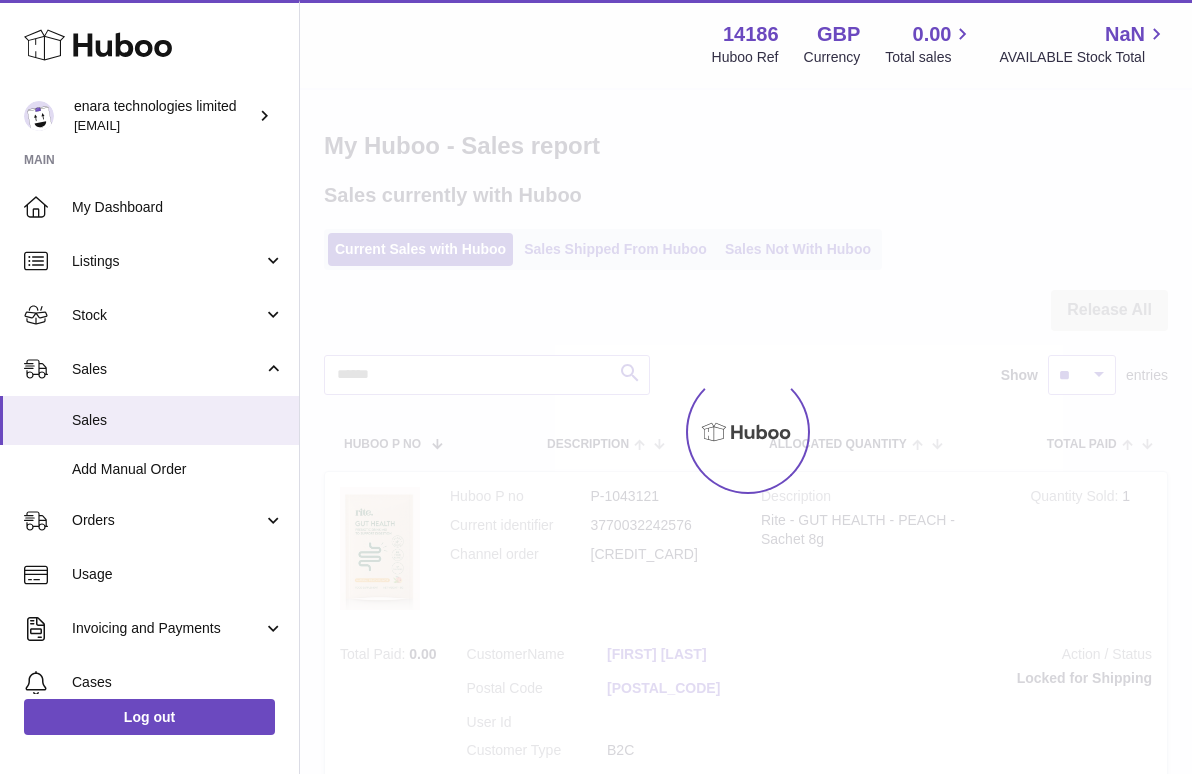 scroll, scrollTop: 0, scrollLeft: 0, axis: both 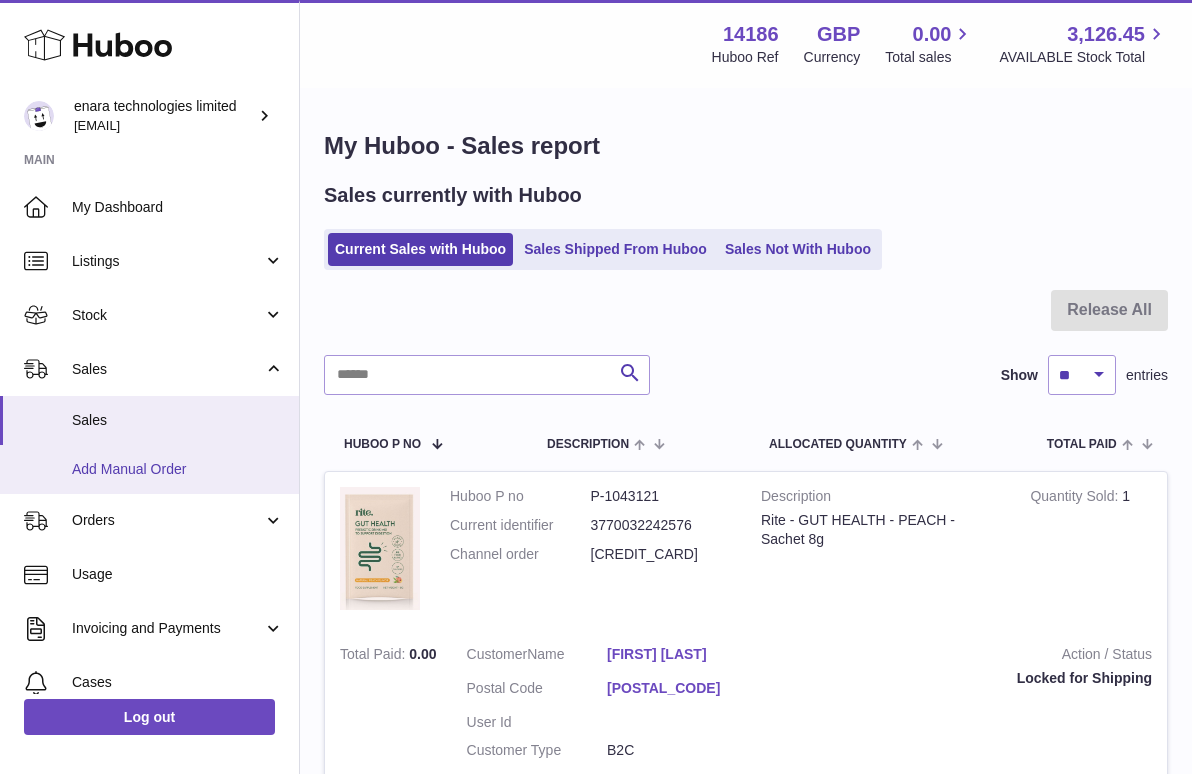 click on "Add Manual Order" at bounding box center (178, 469) 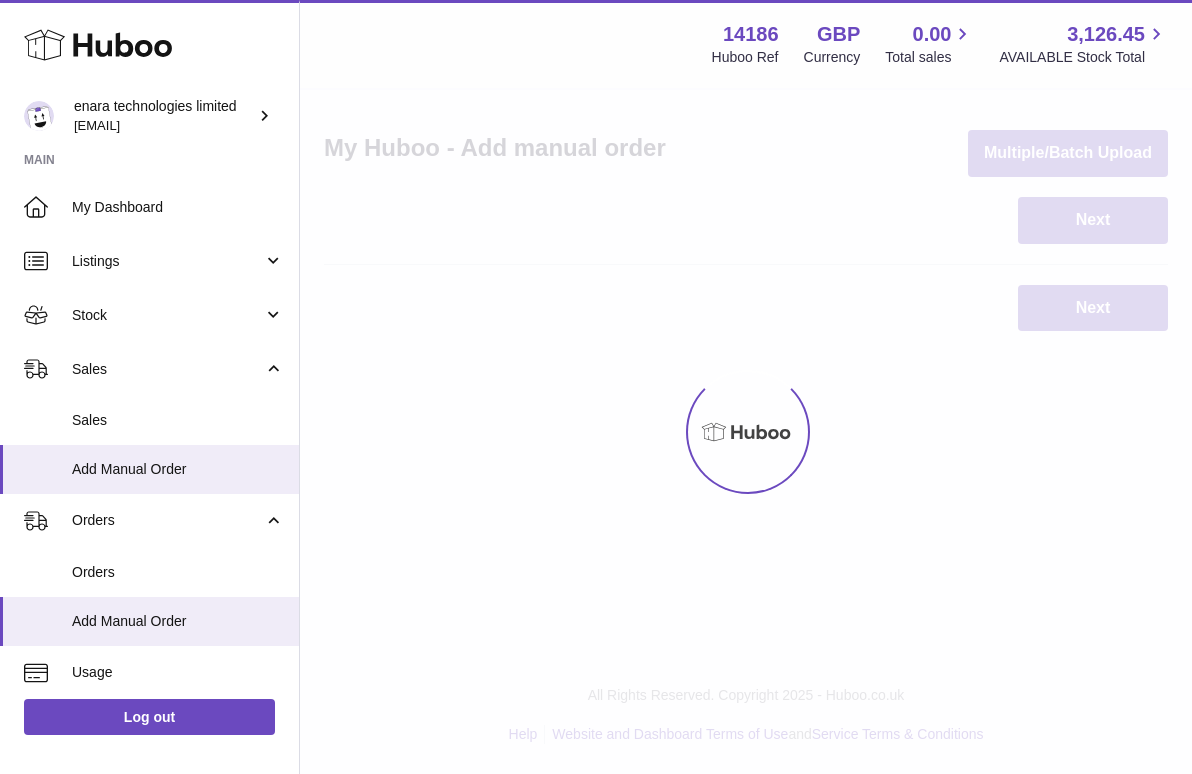 scroll, scrollTop: 0, scrollLeft: 0, axis: both 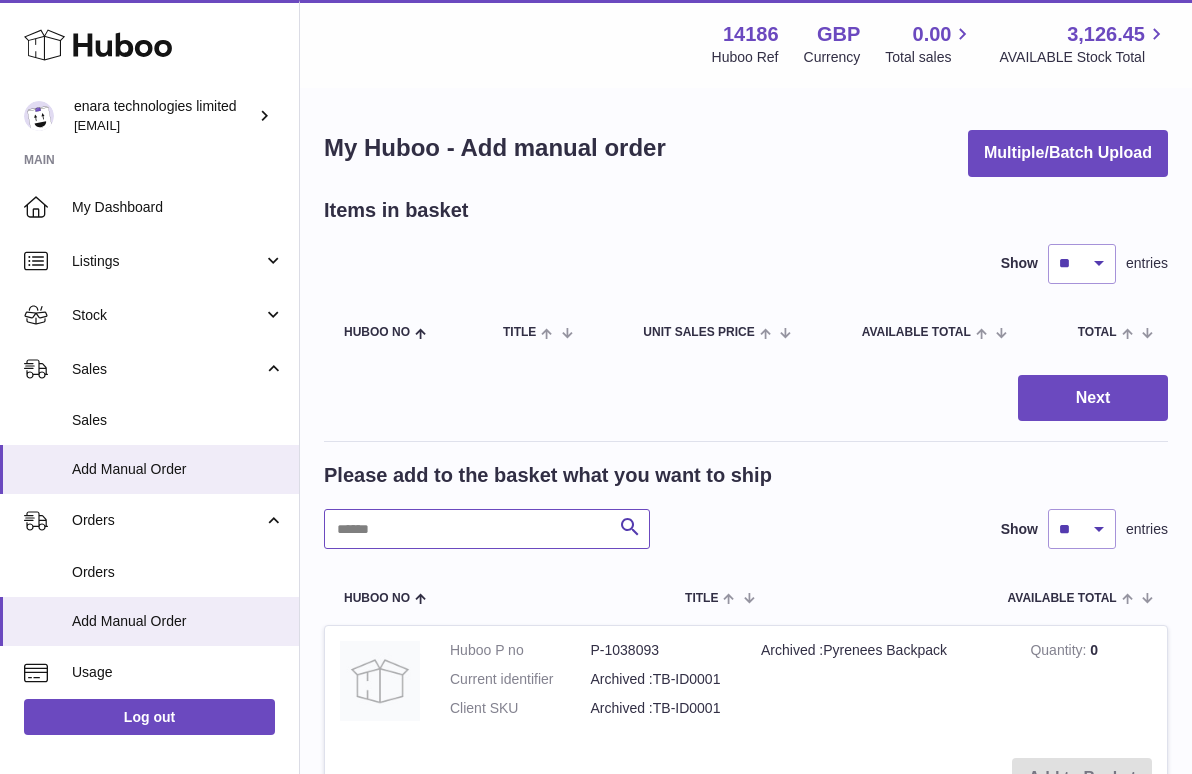 click at bounding box center (487, 529) 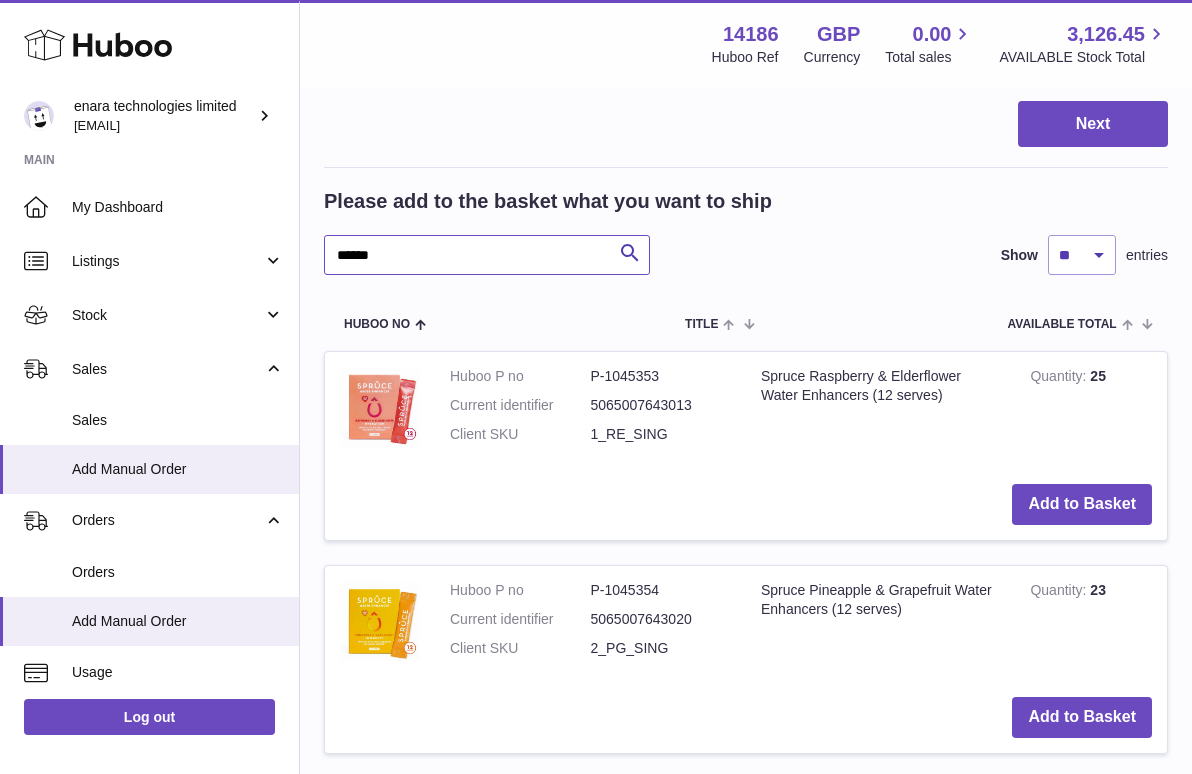 scroll, scrollTop: 276, scrollLeft: 0, axis: vertical 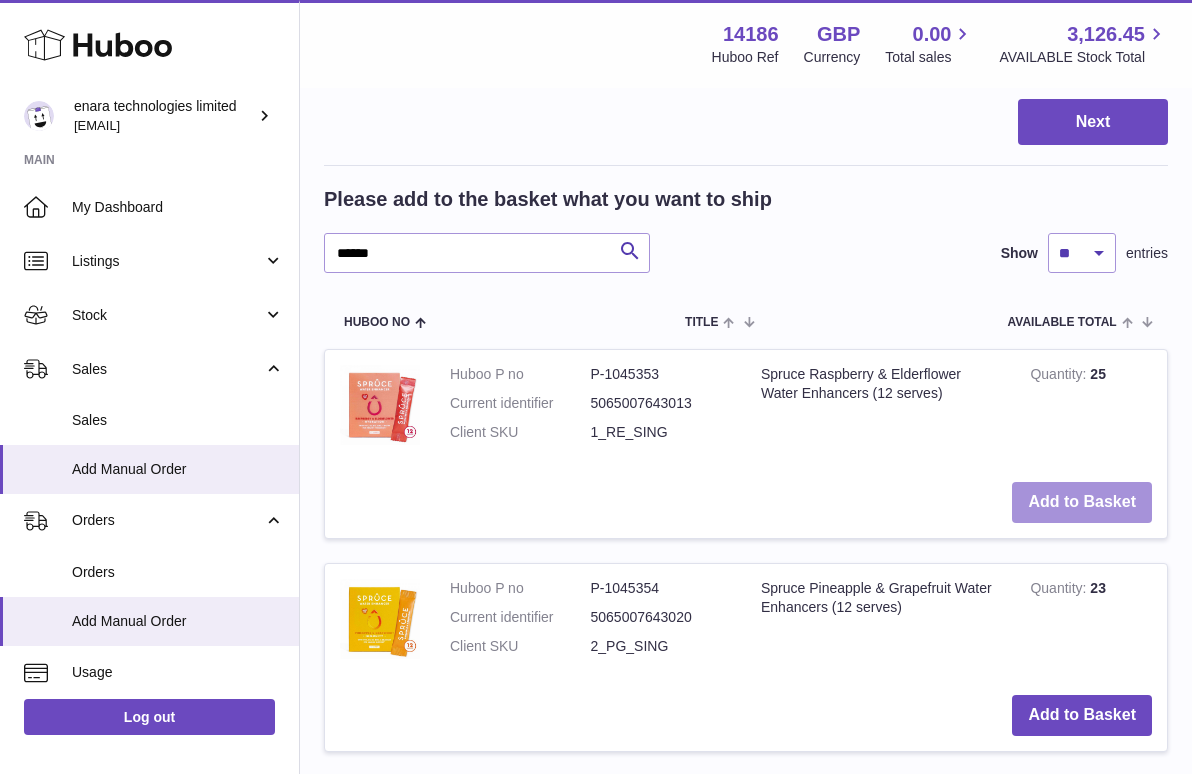 click on "Add to Basket" at bounding box center (1082, 502) 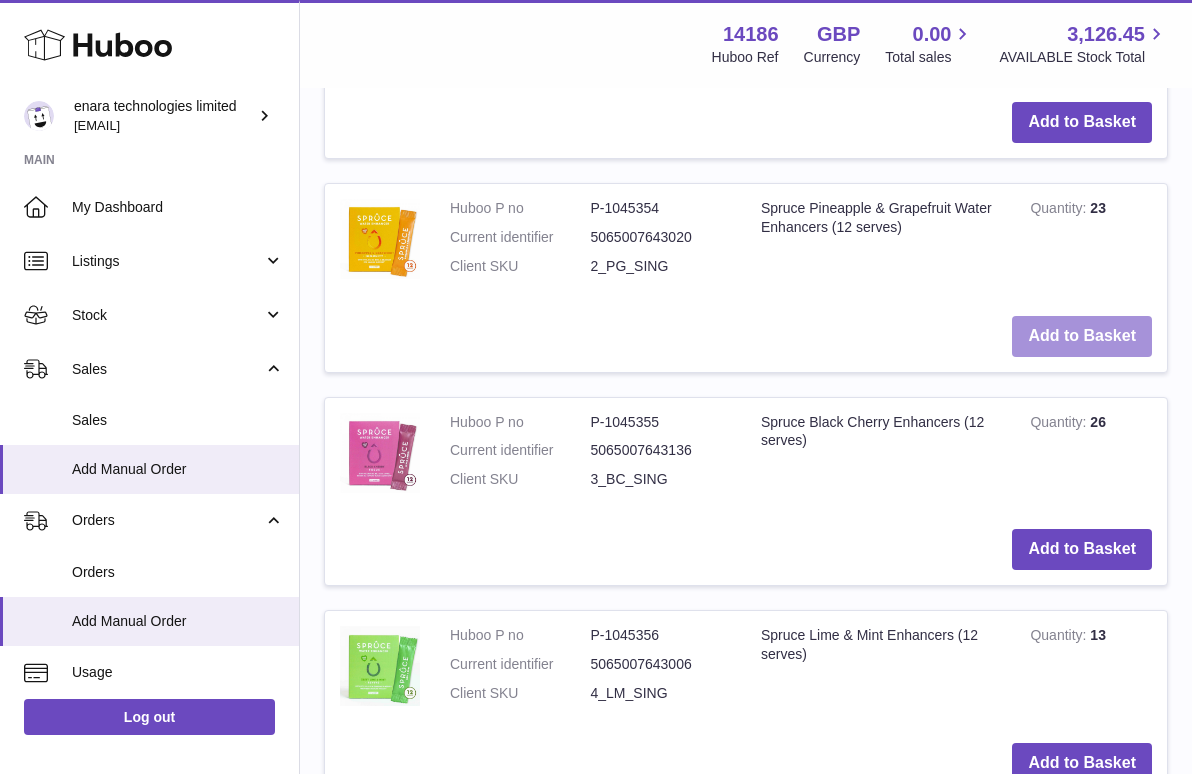 scroll, scrollTop: 916, scrollLeft: 0, axis: vertical 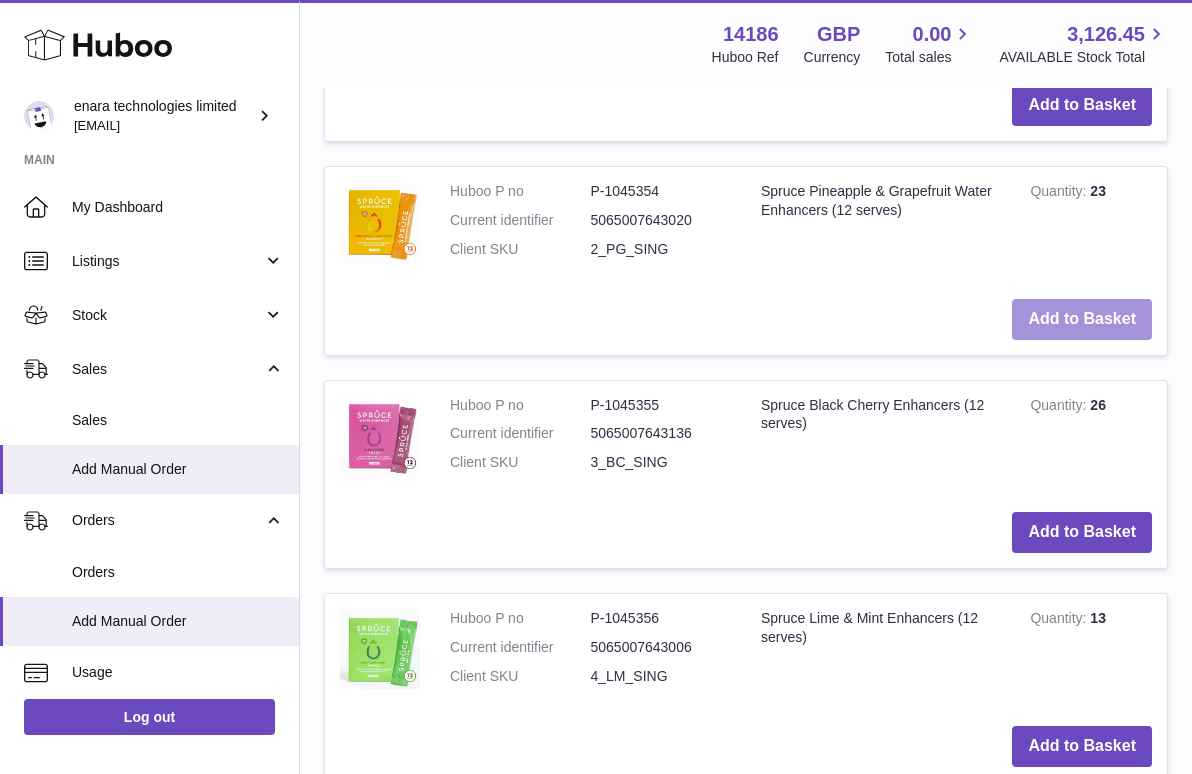 click on "Add to Basket" at bounding box center (1082, 319) 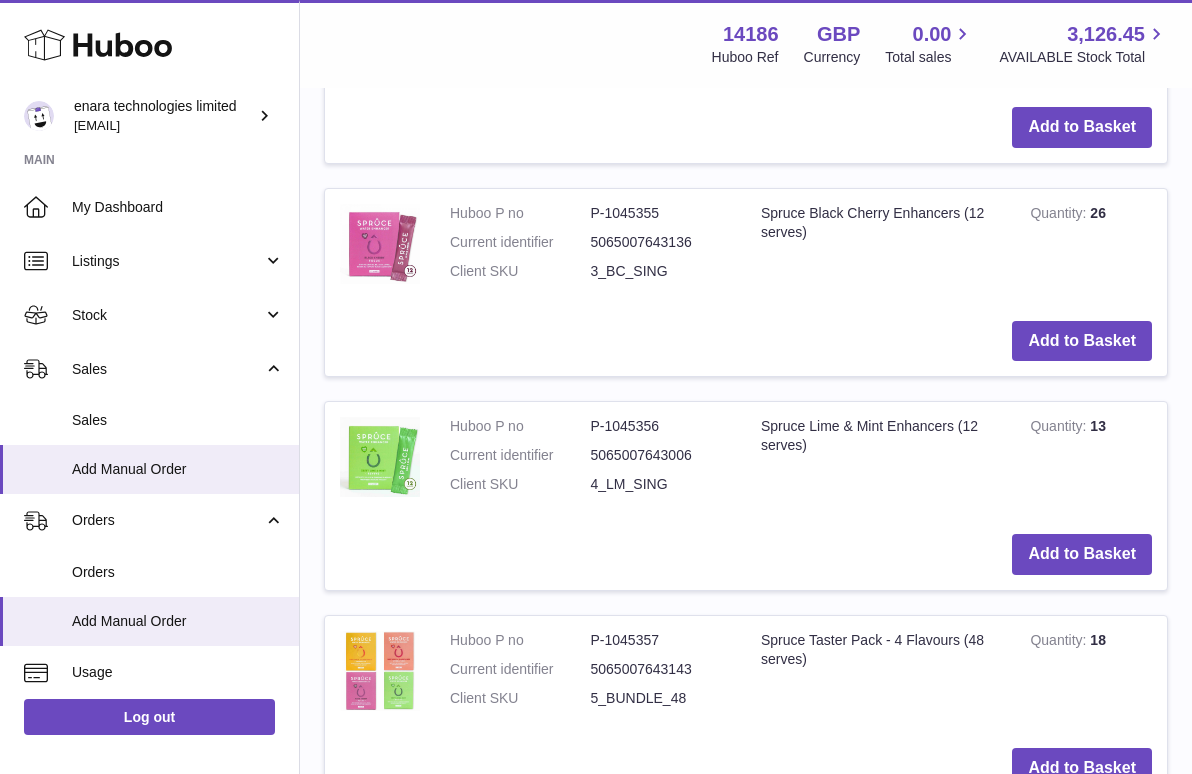 scroll, scrollTop: 1352, scrollLeft: 0, axis: vertical 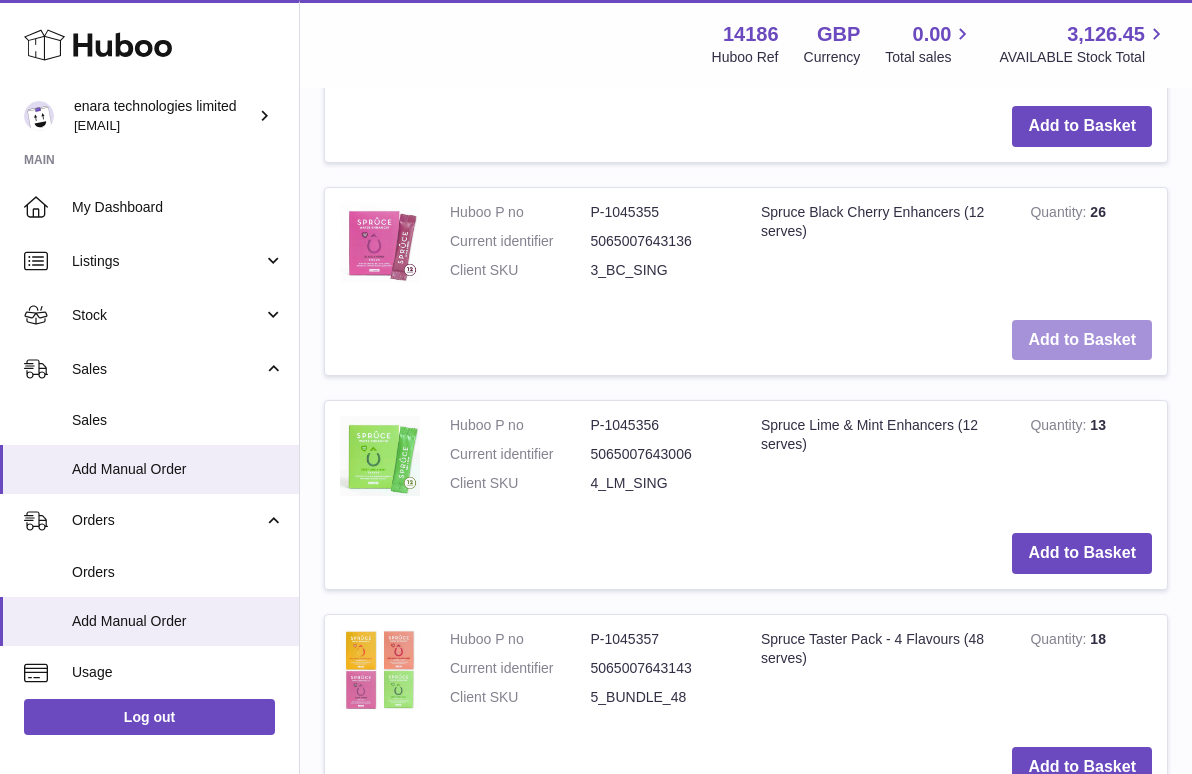 click on "Add to Basket" at bounding box center (1082, 340) 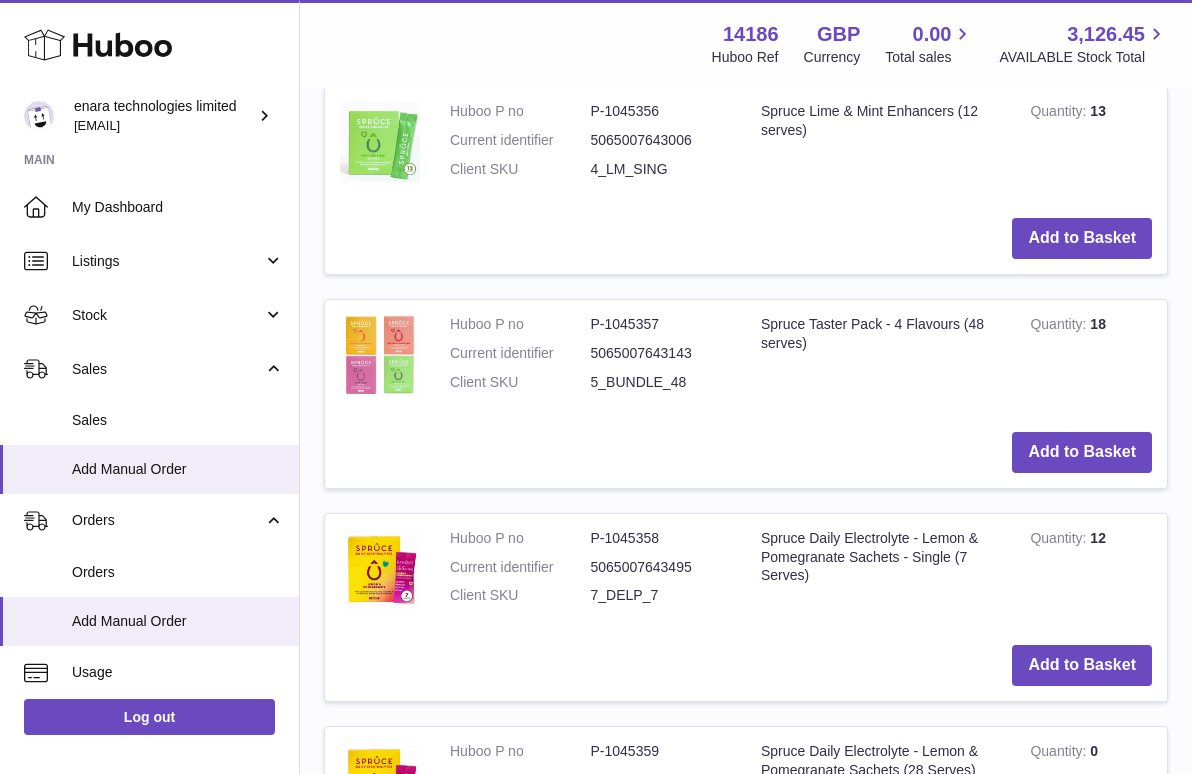scroll, scrollTop: 1913, scrollLeft: 0, axis: vertical 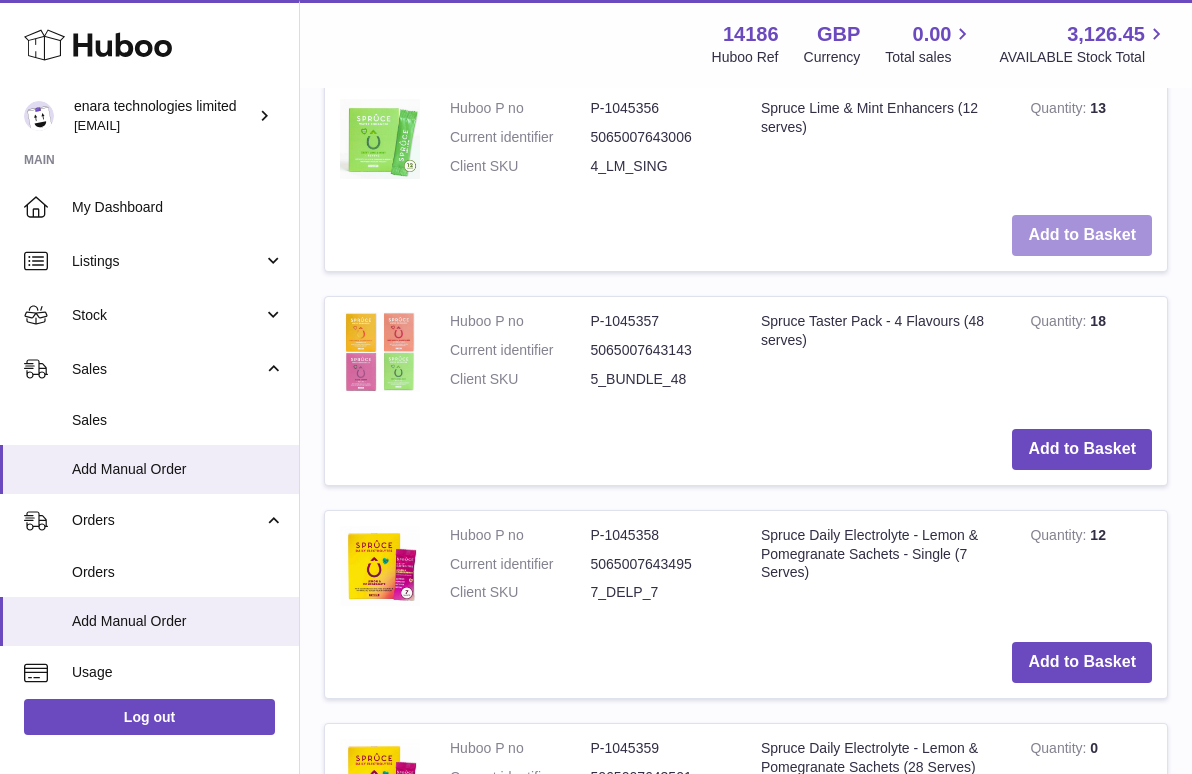 click on "Add to Basket" at bounding box center (1082, 235) 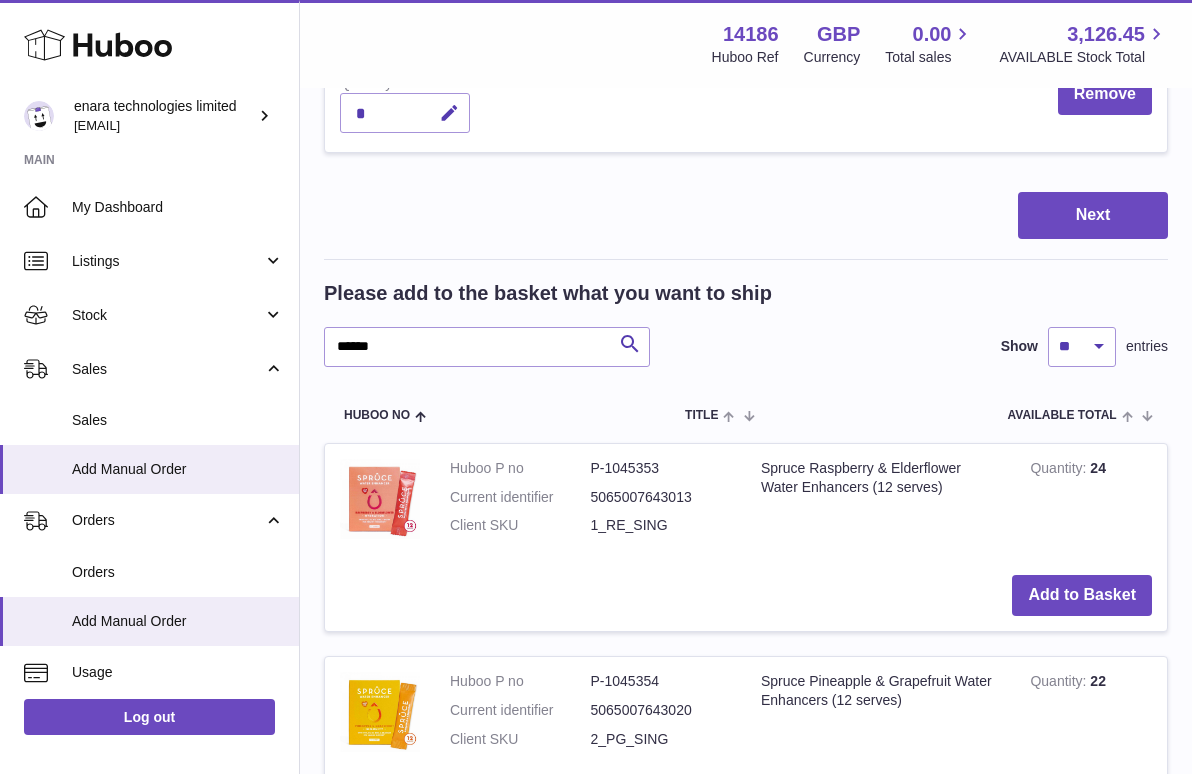 scroll, scrollTop: 1152, scrollLeft: 0, axis: vertical 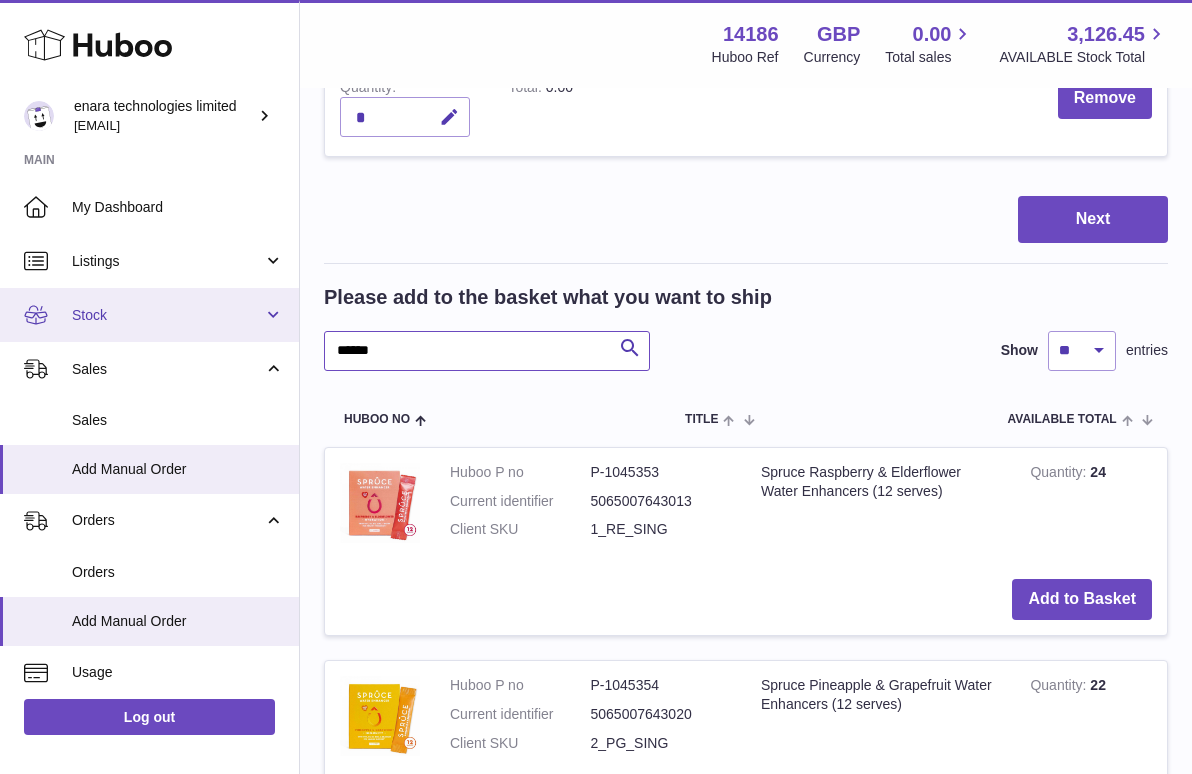 drag, startPoint x: 409, startPoint y: 320, endPoint x: 230, endPoint y: 319, distance: 179.00279 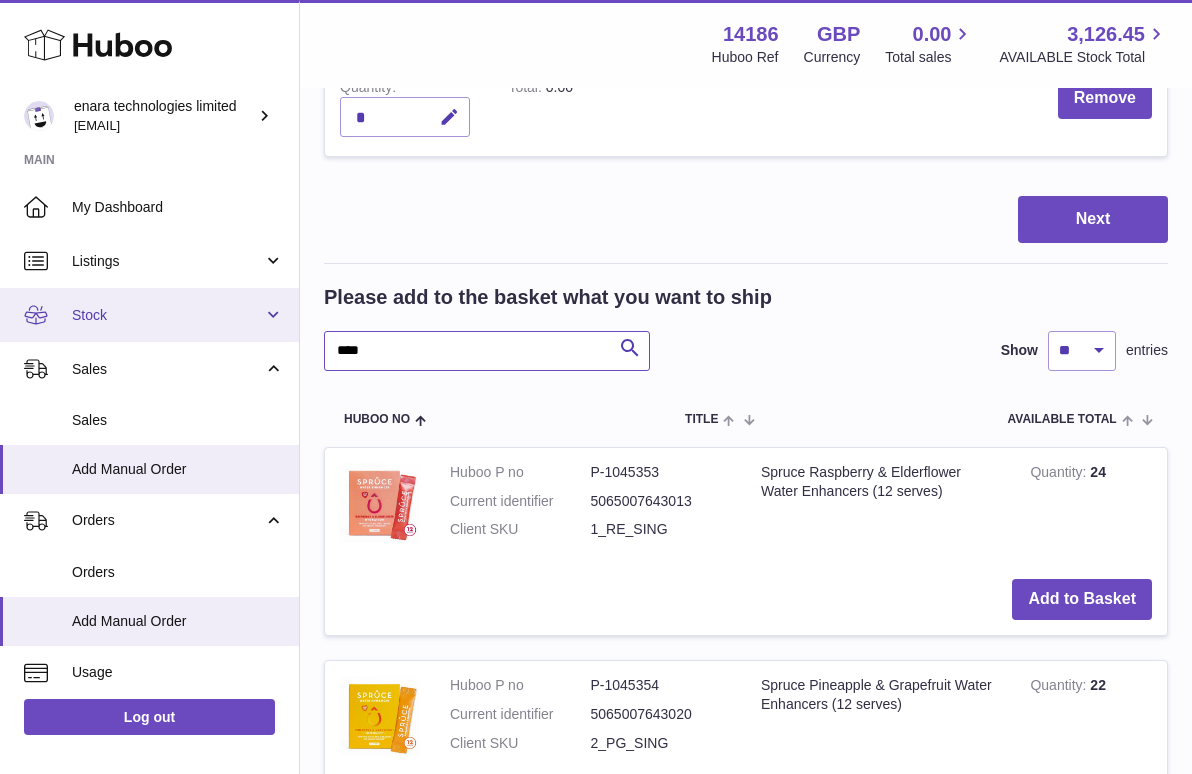 type on "****" 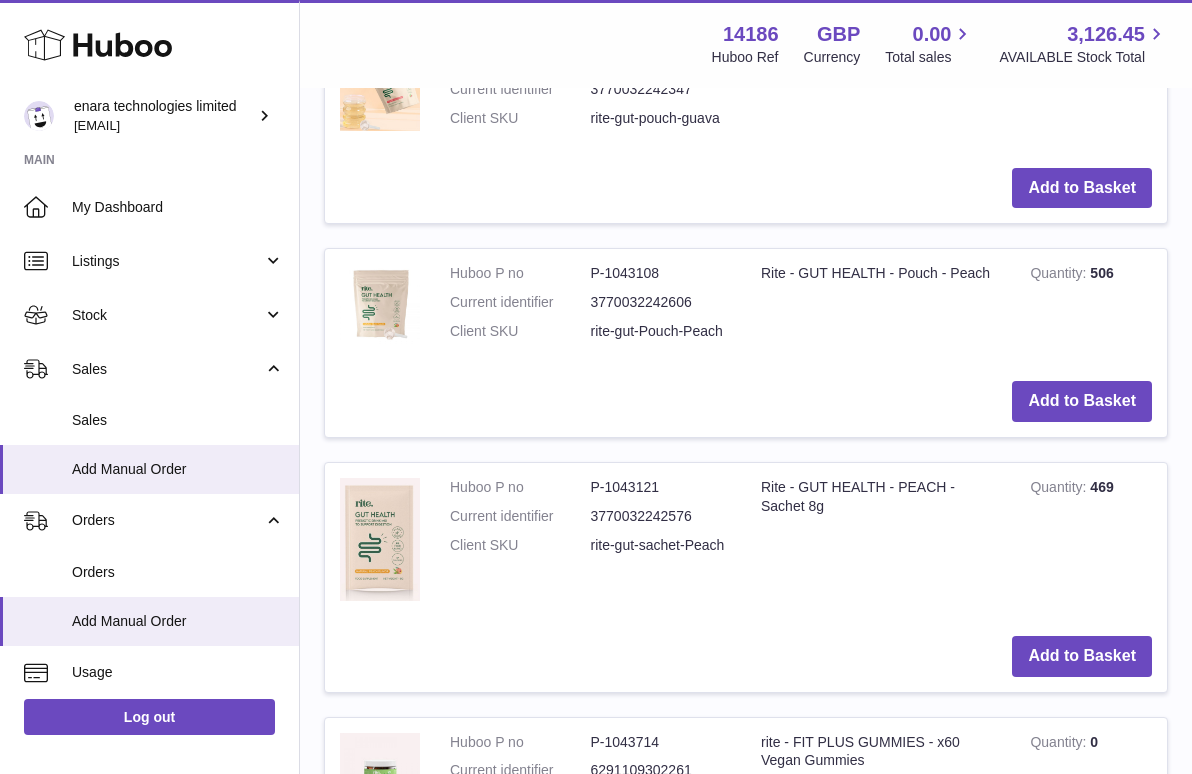 scroll, scrollTop: 1817, scrollLeft: 0, axis: vertical 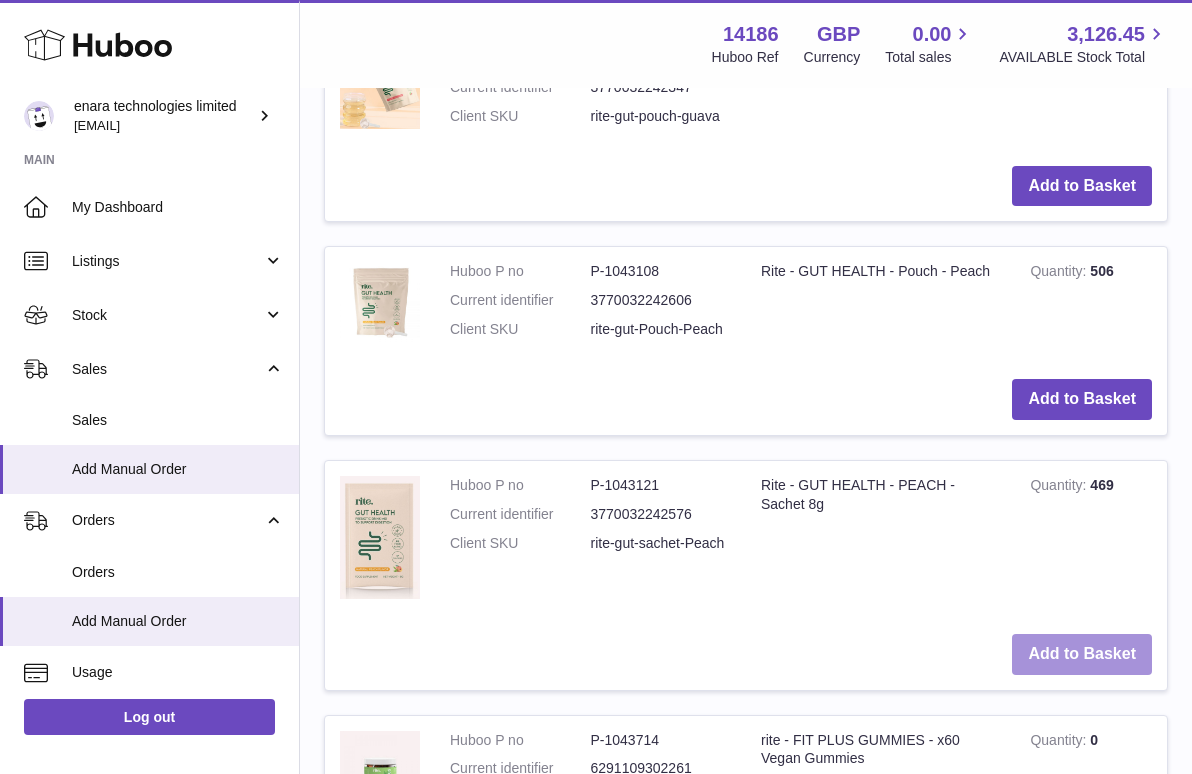 click on "Add to Basket" at bounding box center [1082, 654] 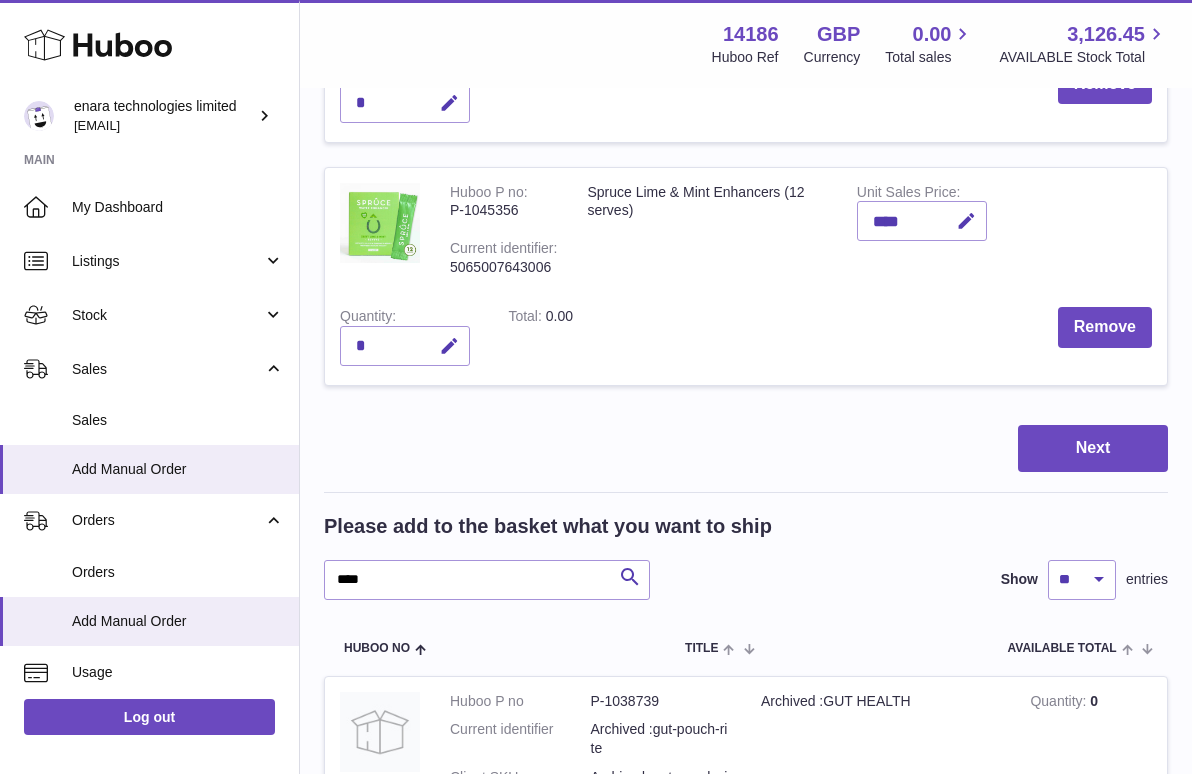 scroll, scrollTop: 1233, scrollLeft: 0, axis: vertical 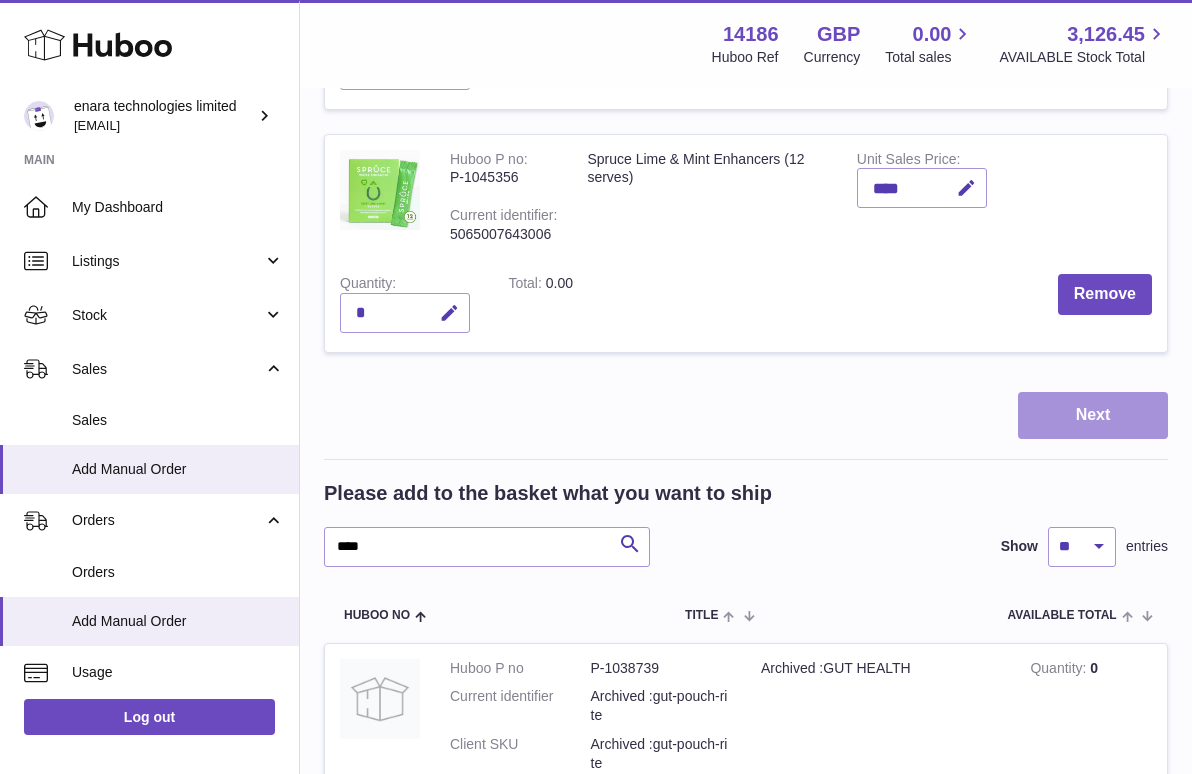 click on "Next" at bounding box center [1093, 415] 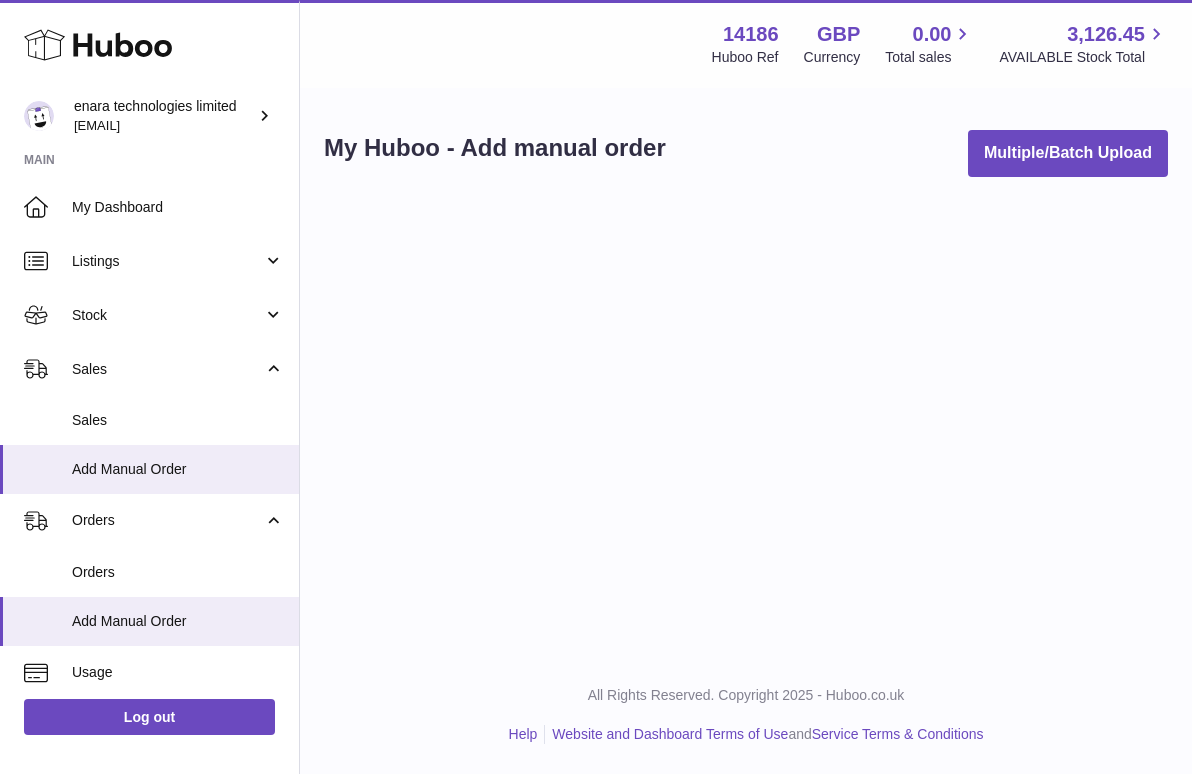 scroll, scrollTop: 0, scrollLeft: 0, axis: both 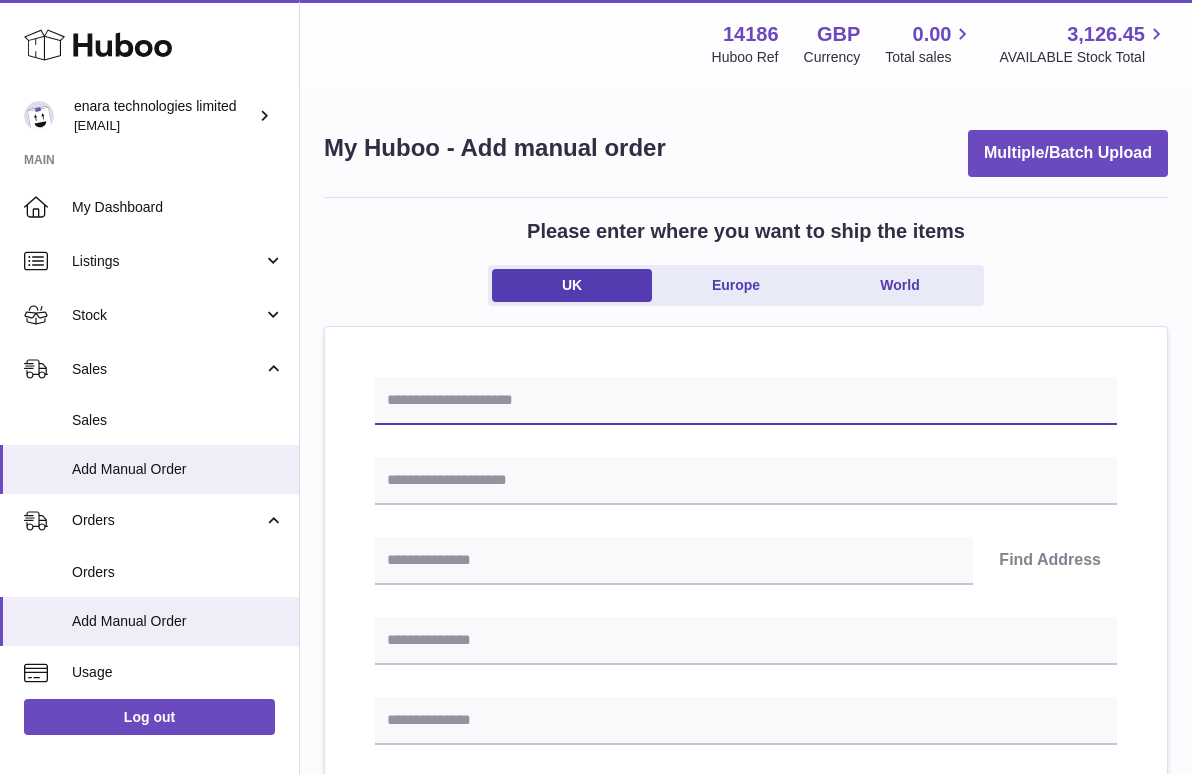 click at bounding box center [746, 401] 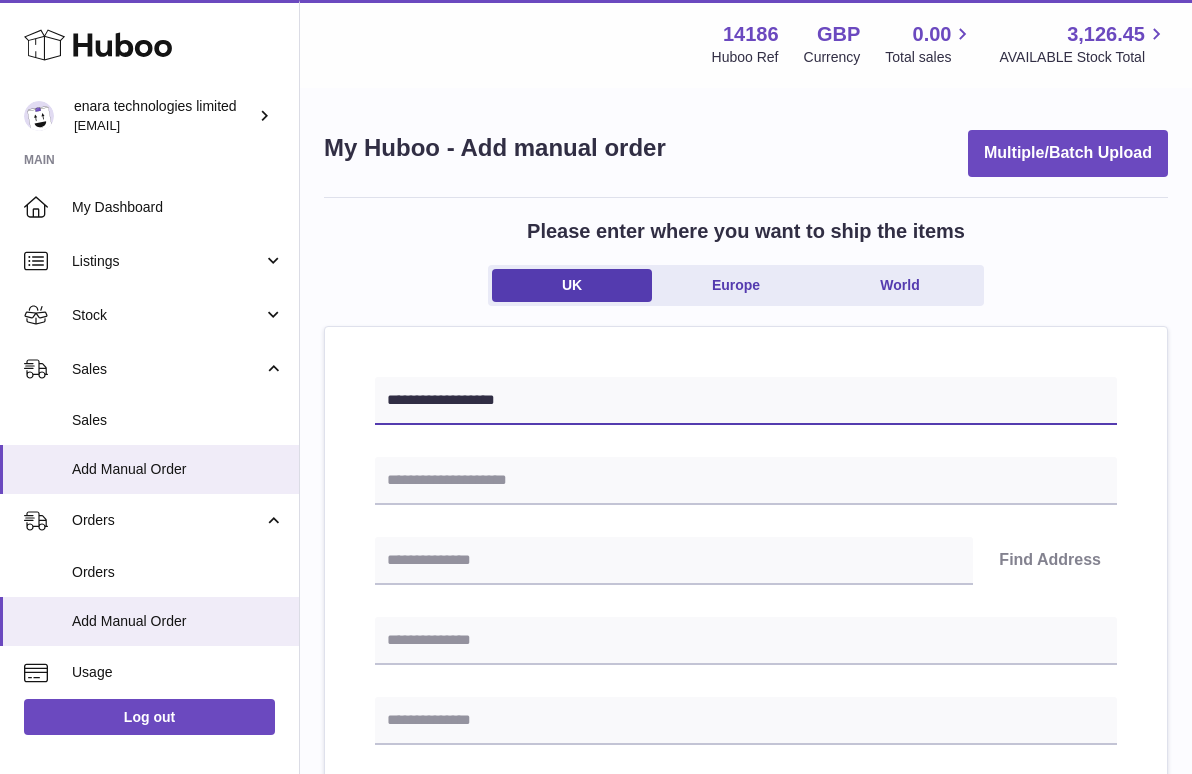 type on "**********" 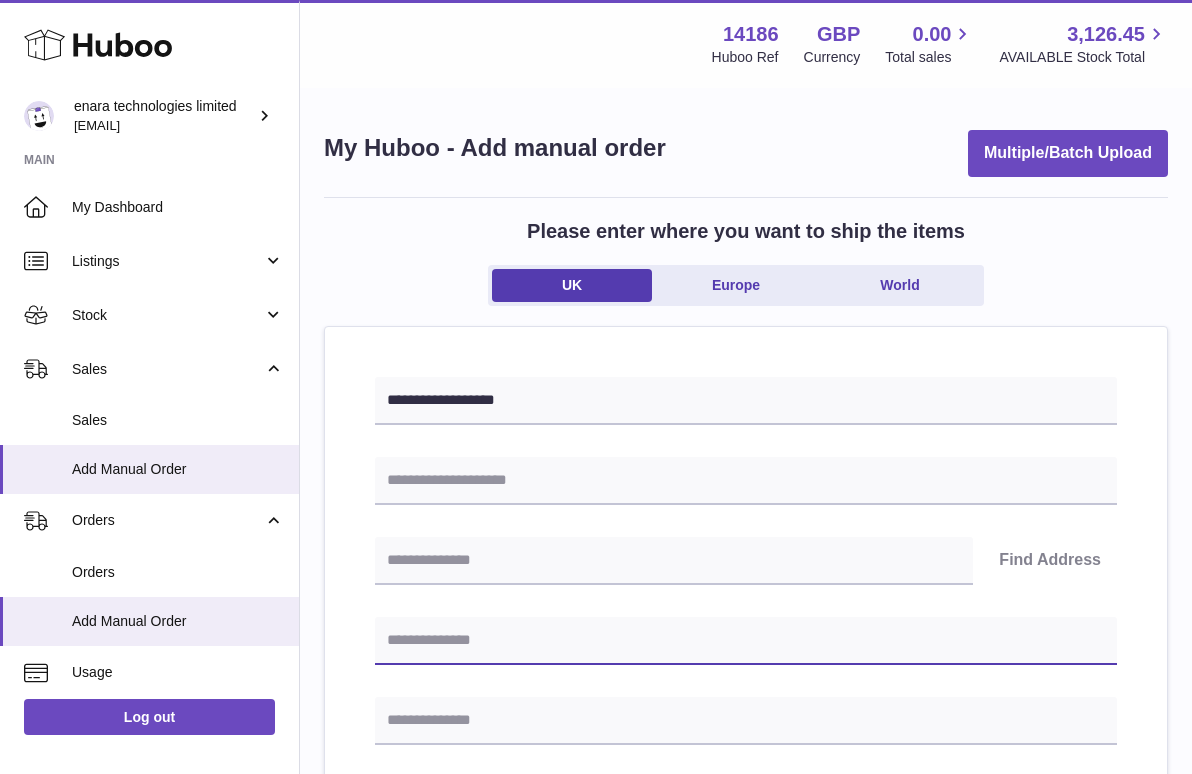 paste on "**********" 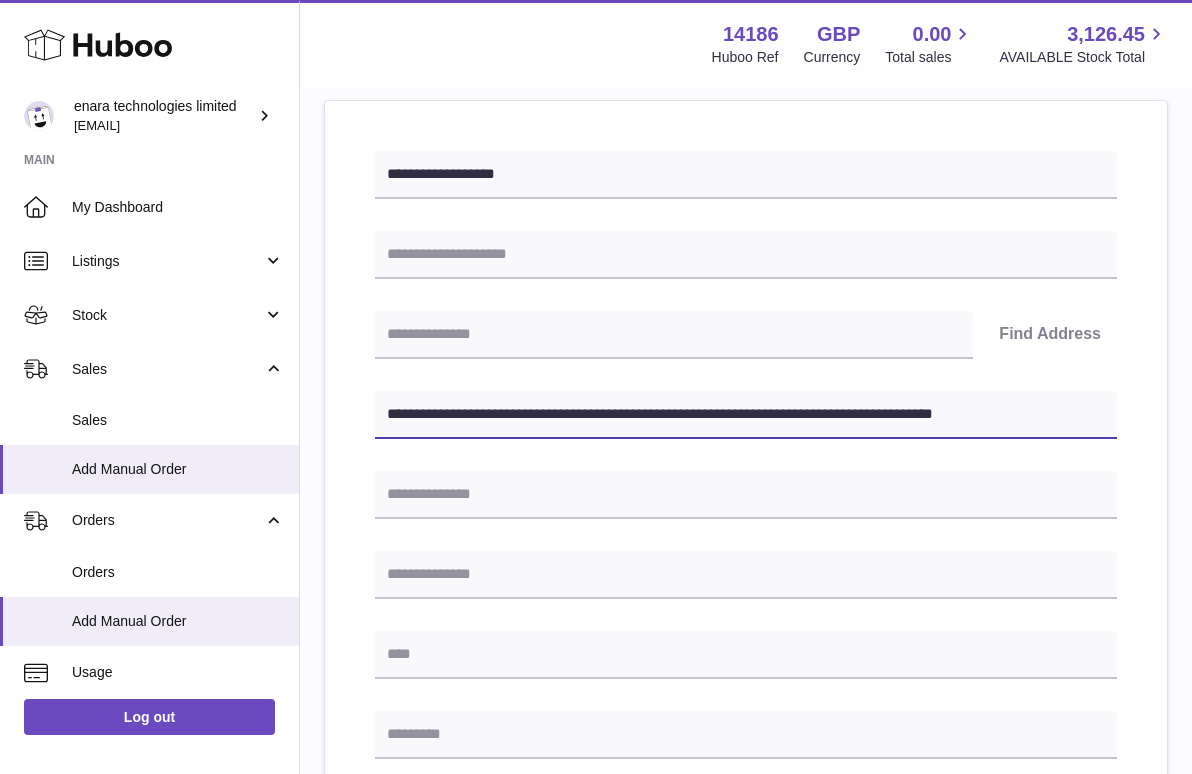 scroll, scrollTop: 255, scrollLeft: 0, axis: vertical 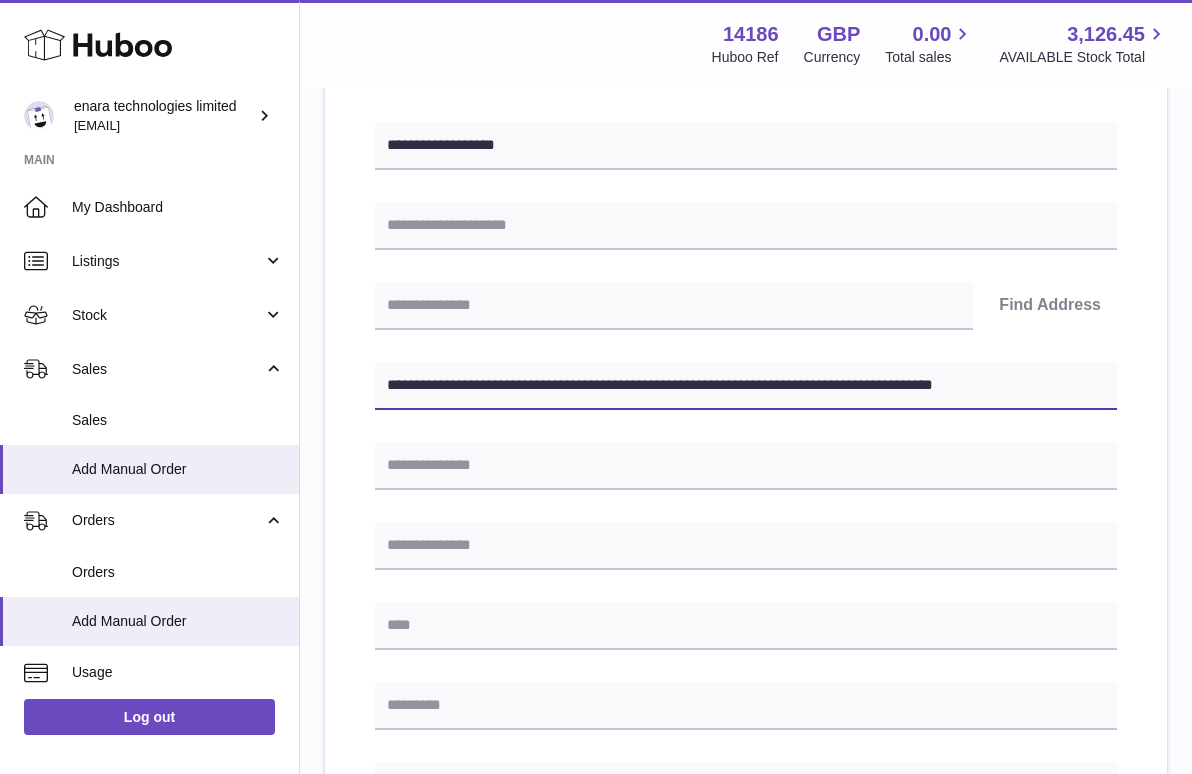 drag, startPoint x: 751, startPoint y: 388, endPoint x: 1357, endPoint y: 435, distance: 607.8199 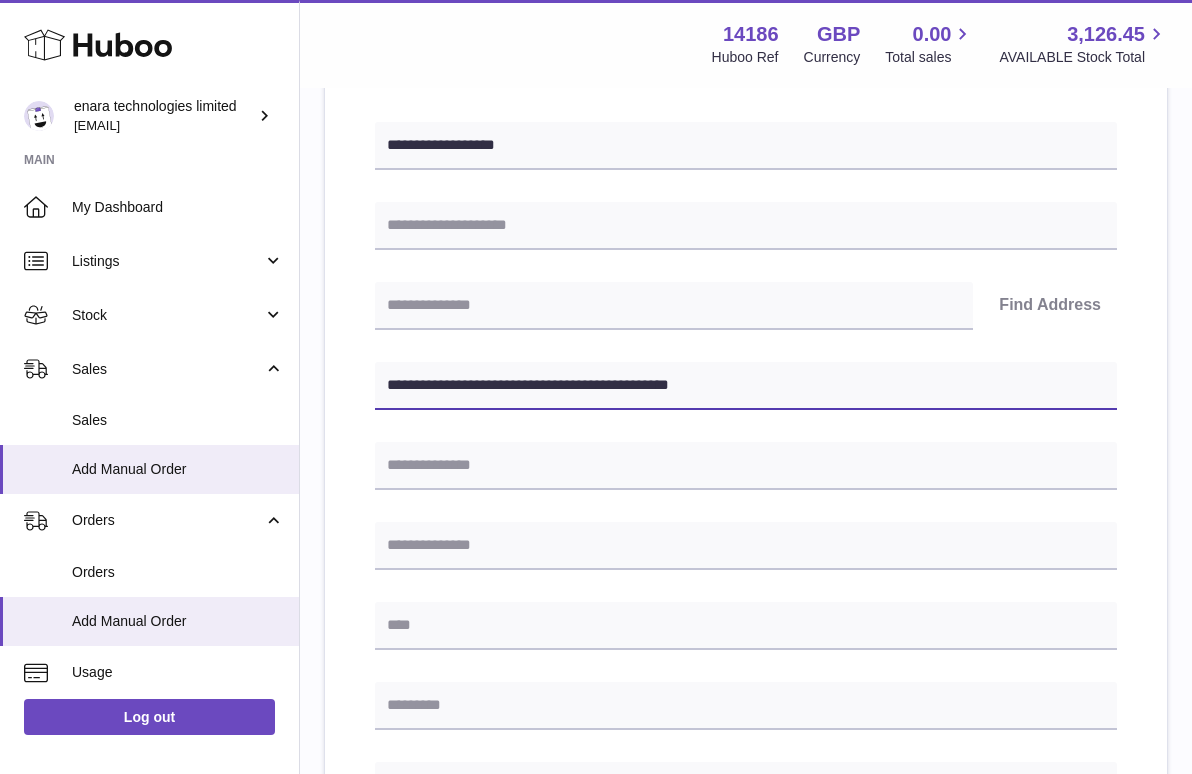 type on "**********" 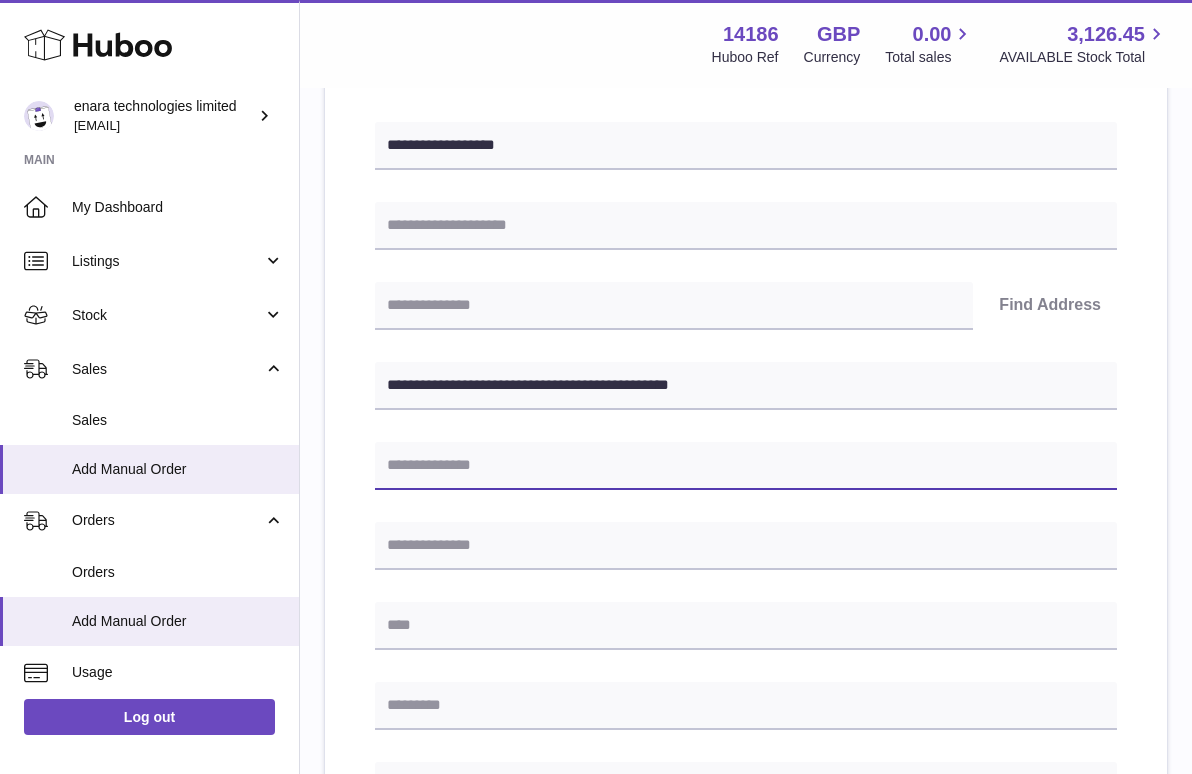 paste on "**********" 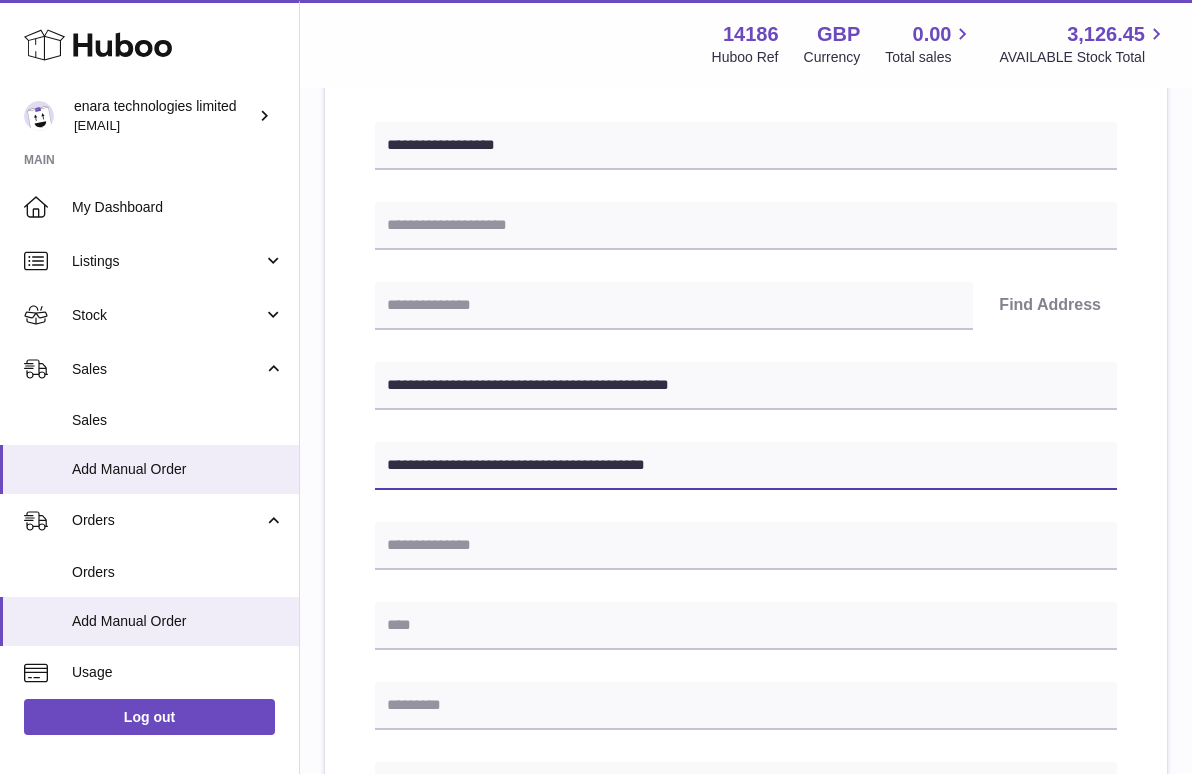 type on "**********" 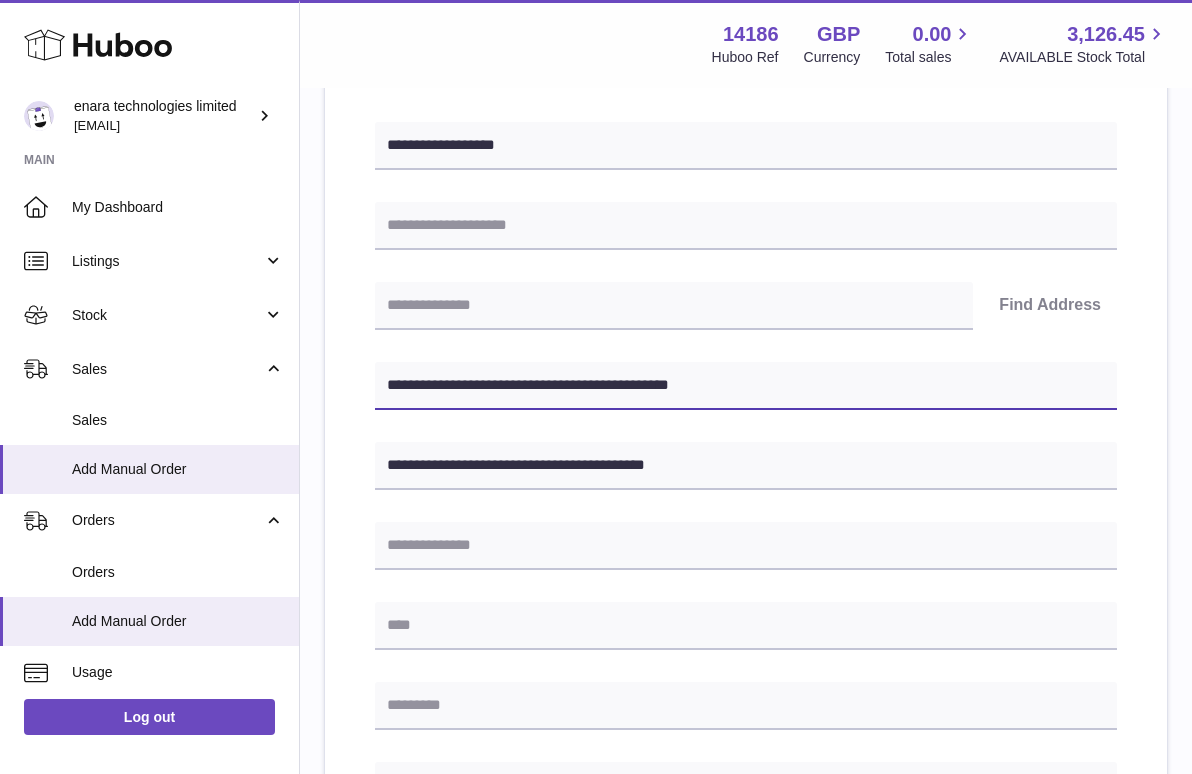 drag, startPoint x: 497, startPoint y: 385, endPoint x: 394, endPoint y: 379, distance: 103.17461 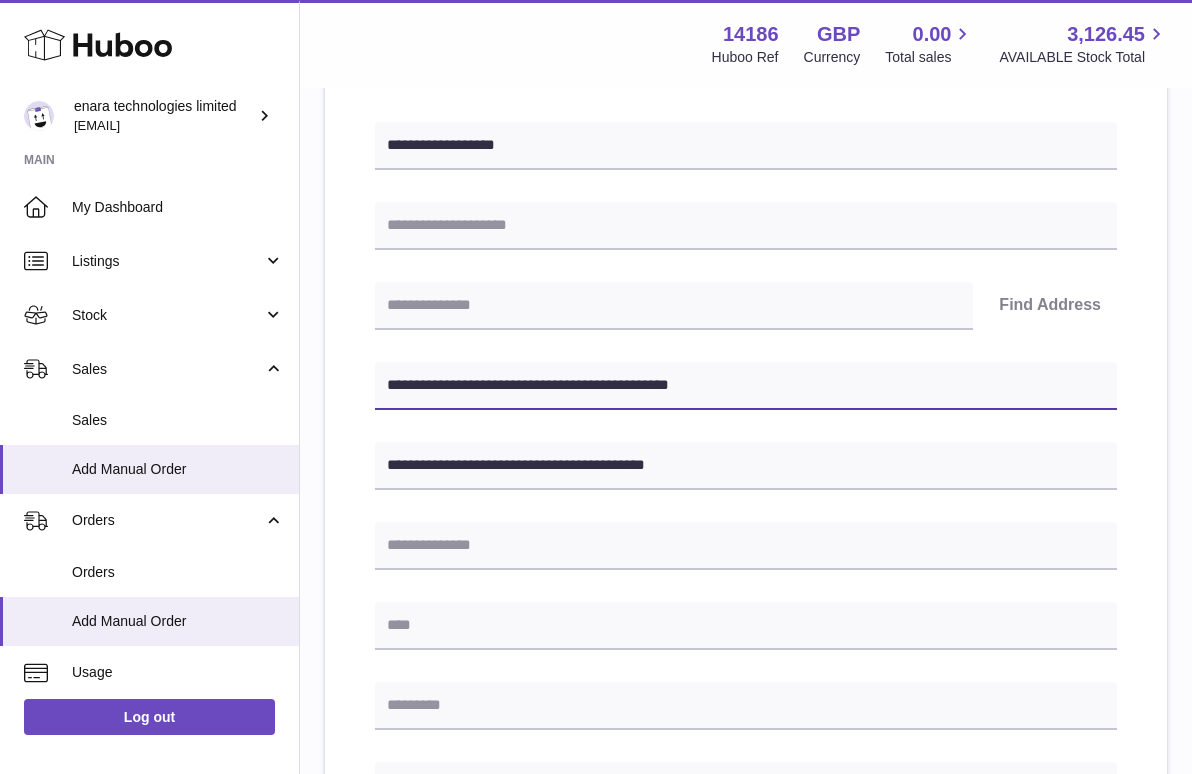 click on "**********" at bounding box center [746, 386] 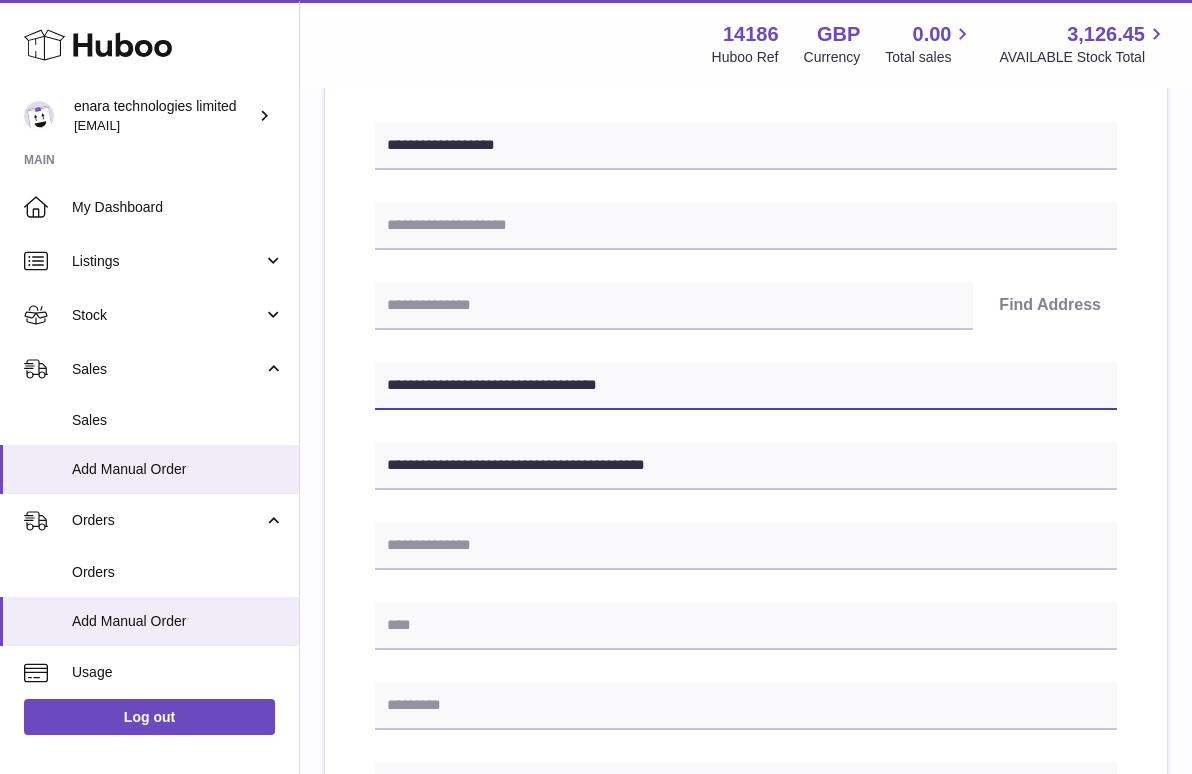 type on "**********" 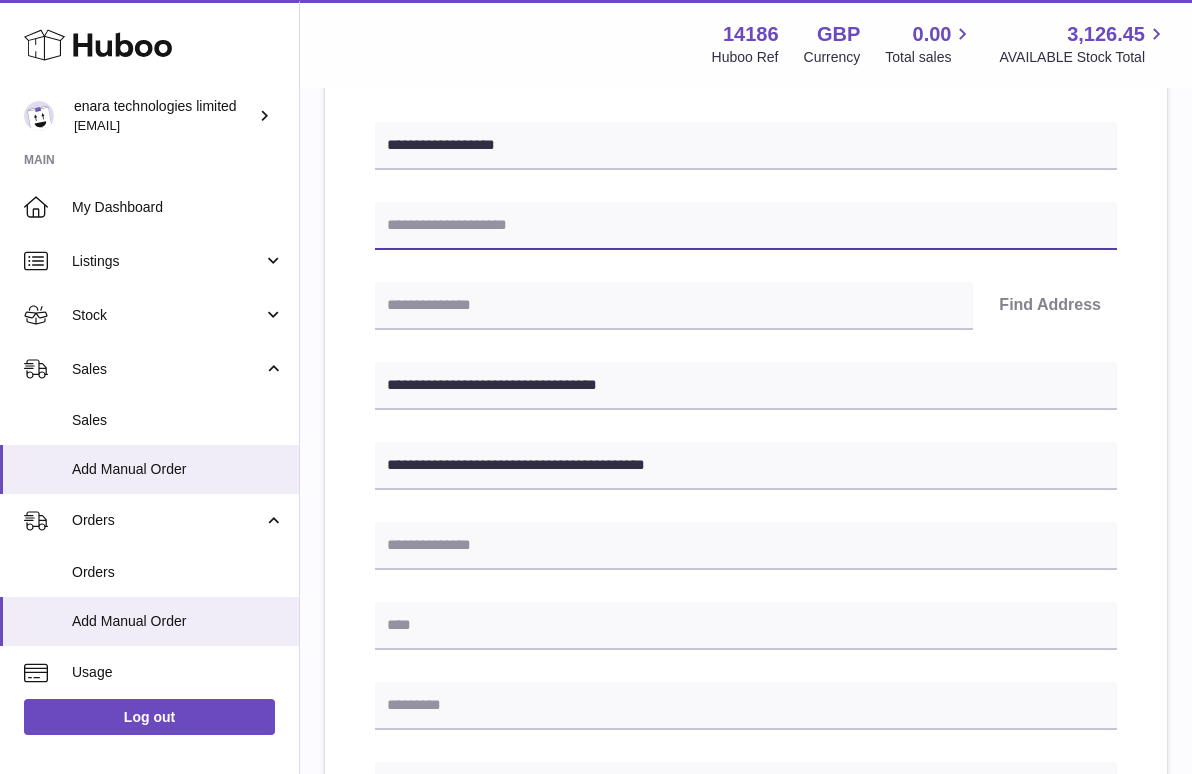paste on "**********" 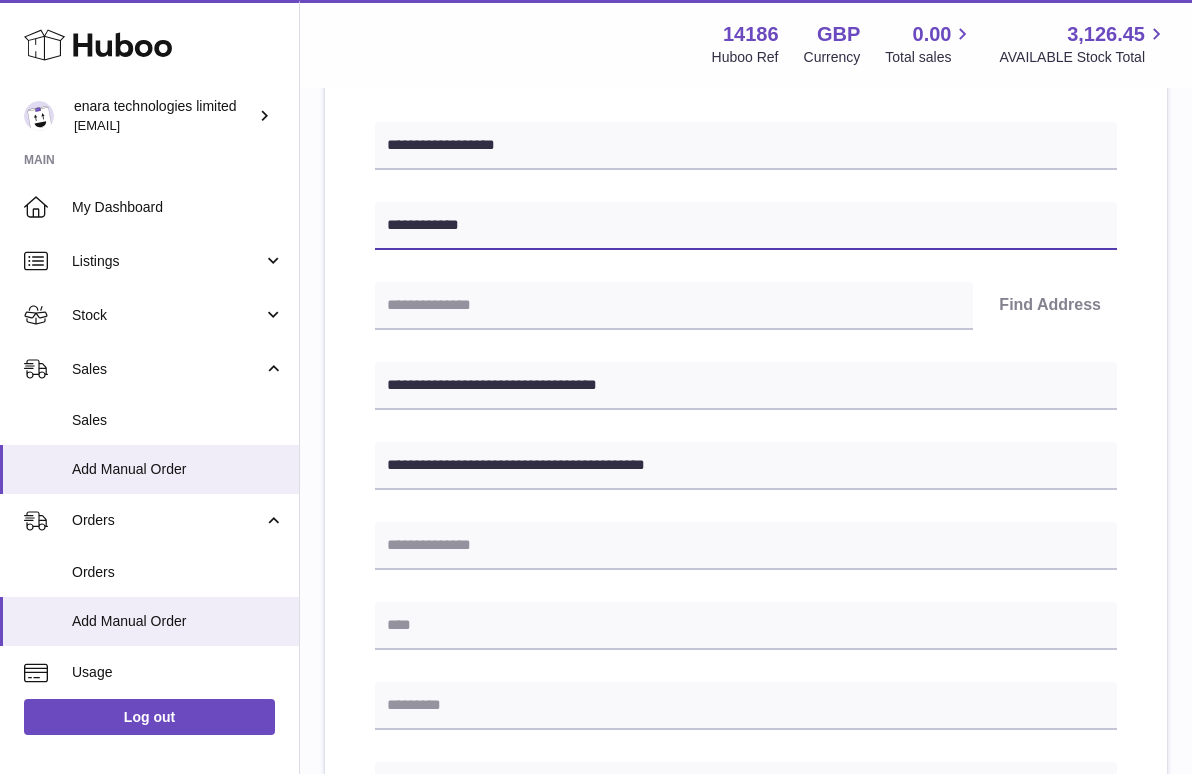 type on "**********" 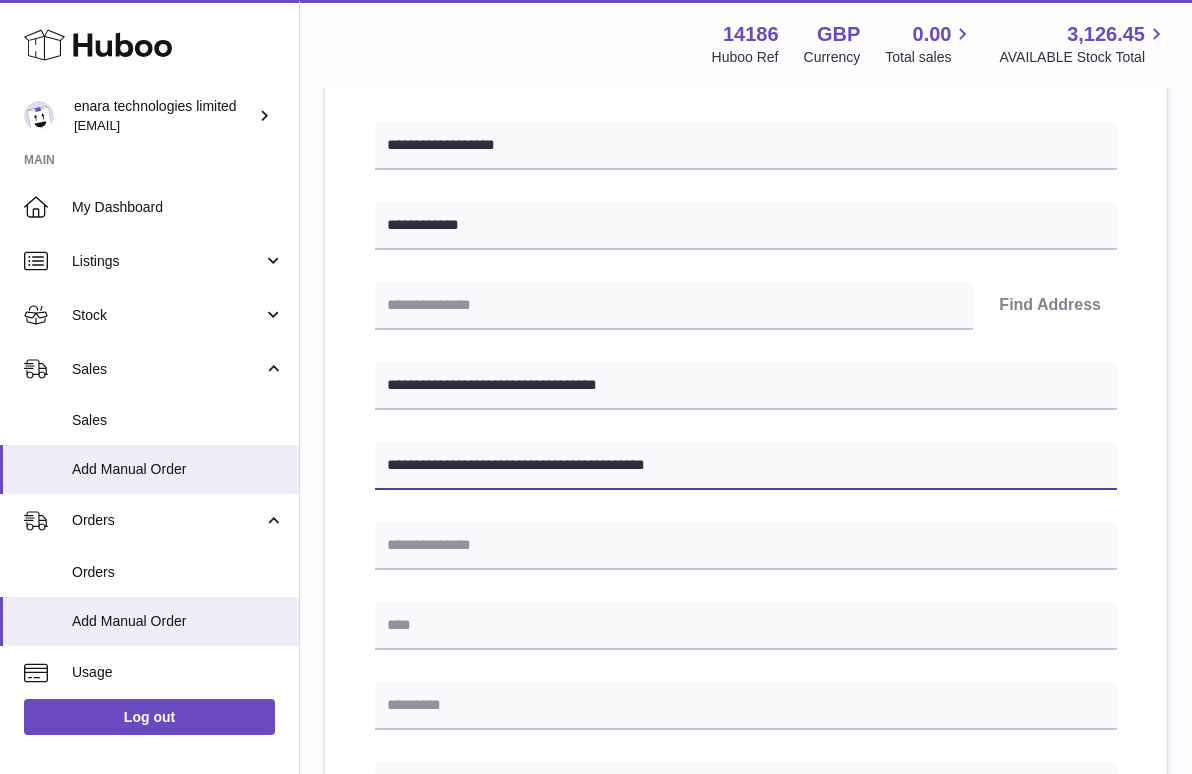 drag, startPoint x: 588, startPoint y: 467, endPoint x: 518, endPoint y: 468, distance: 70.00714 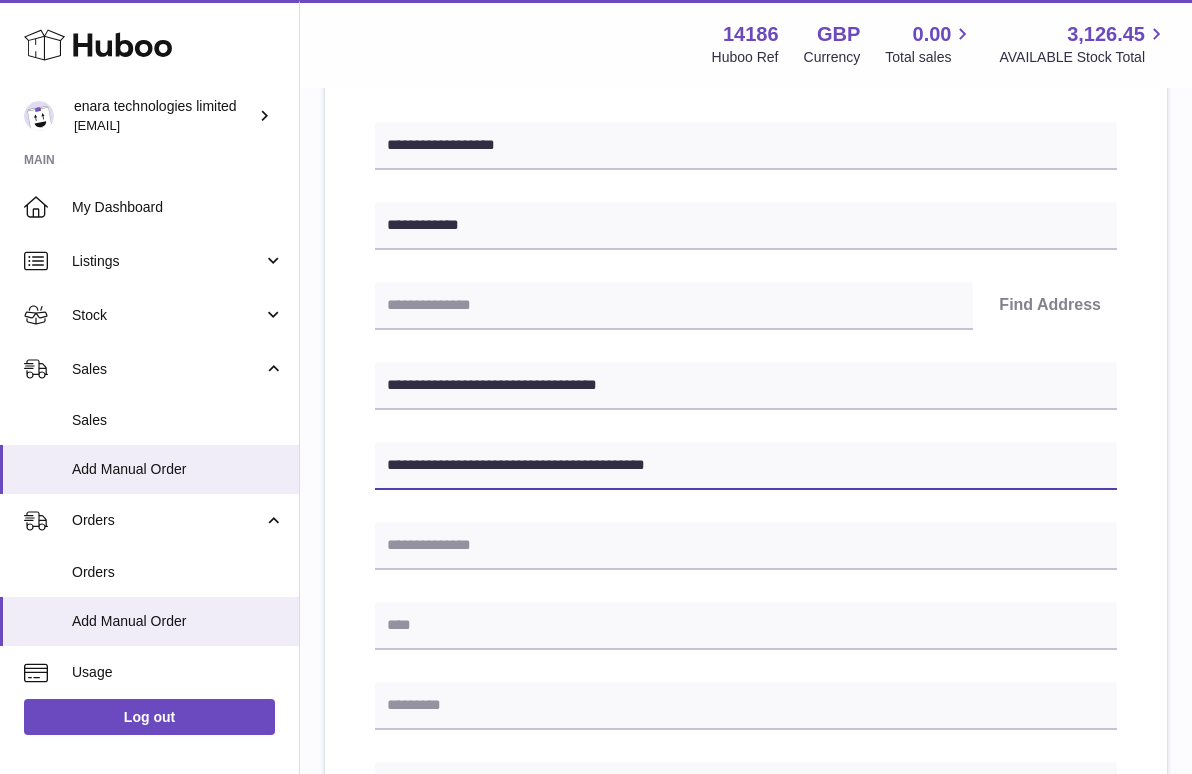 click on "**********" at bounding box center [746, 466] 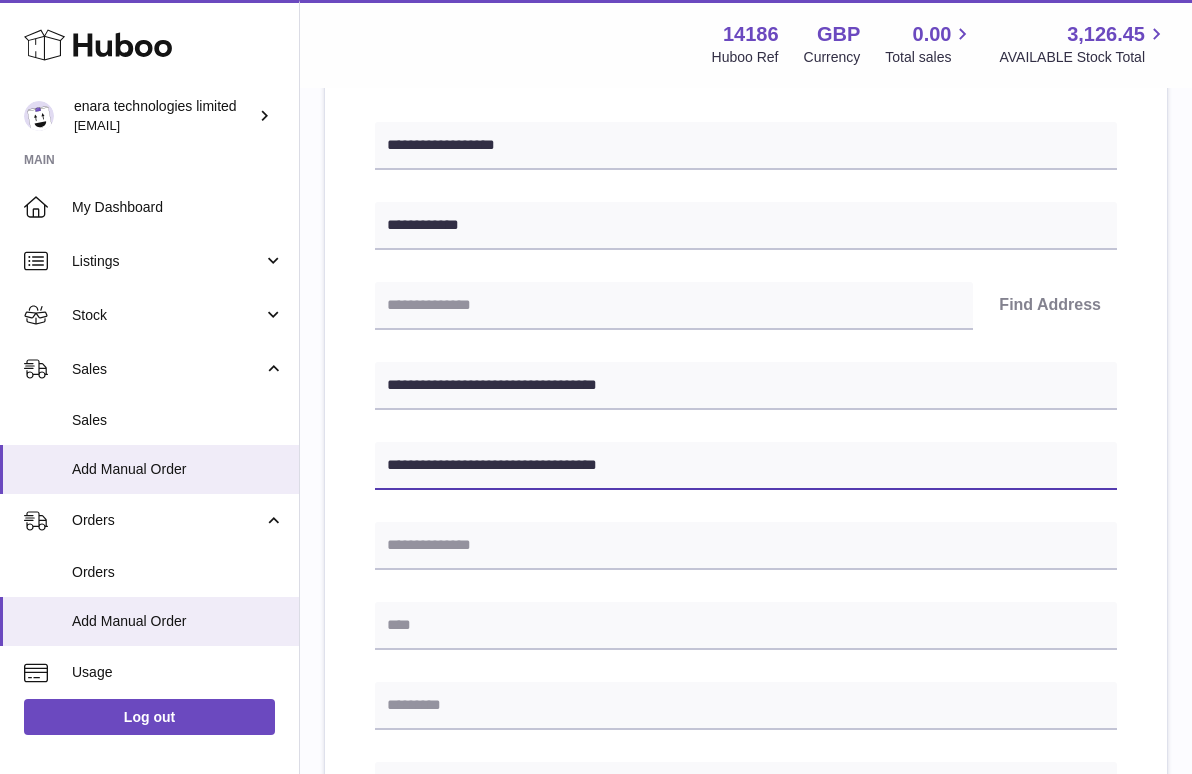type on "**********" 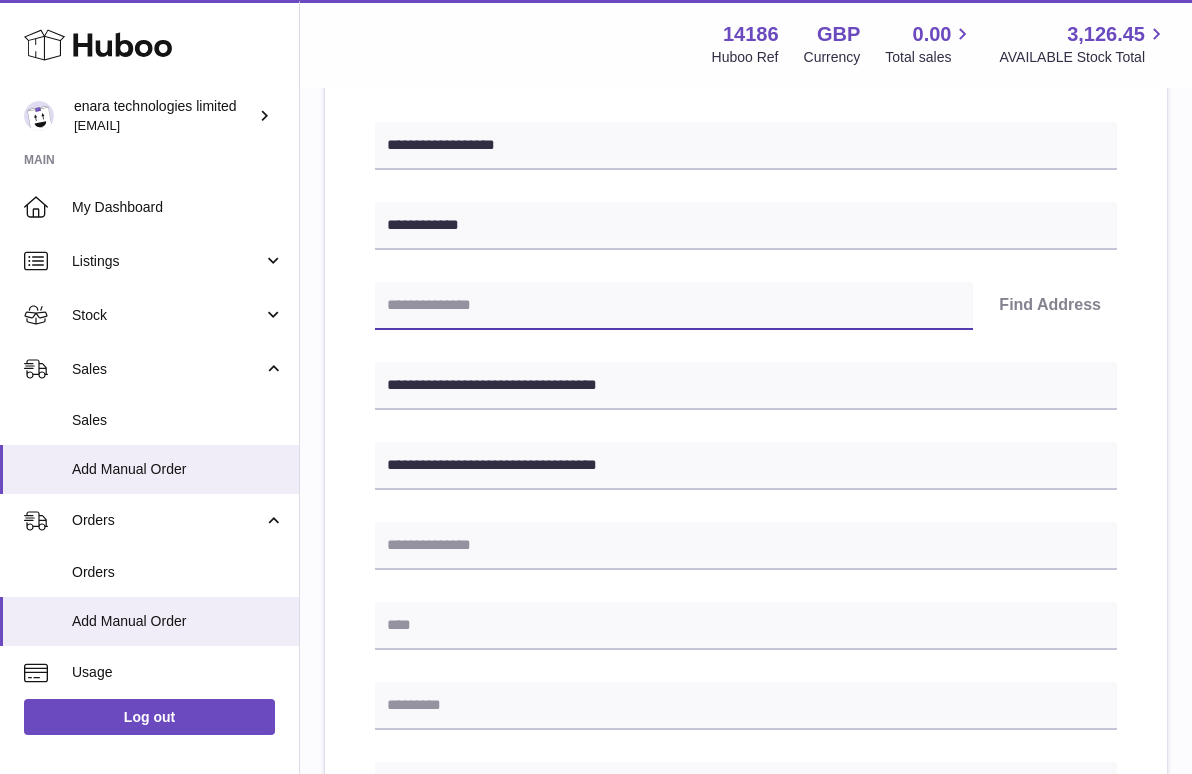 paste on "********" 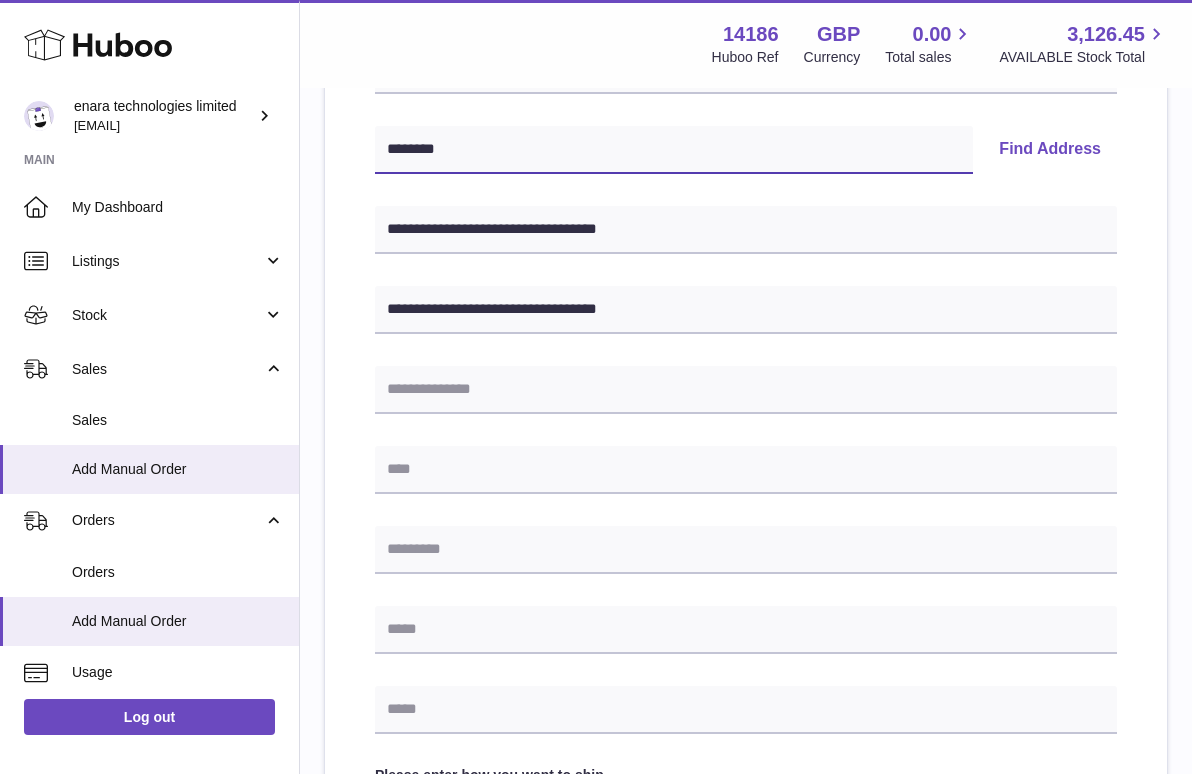 scroll, scrollTop: 414, scrollLeft: 0, axis: vertical 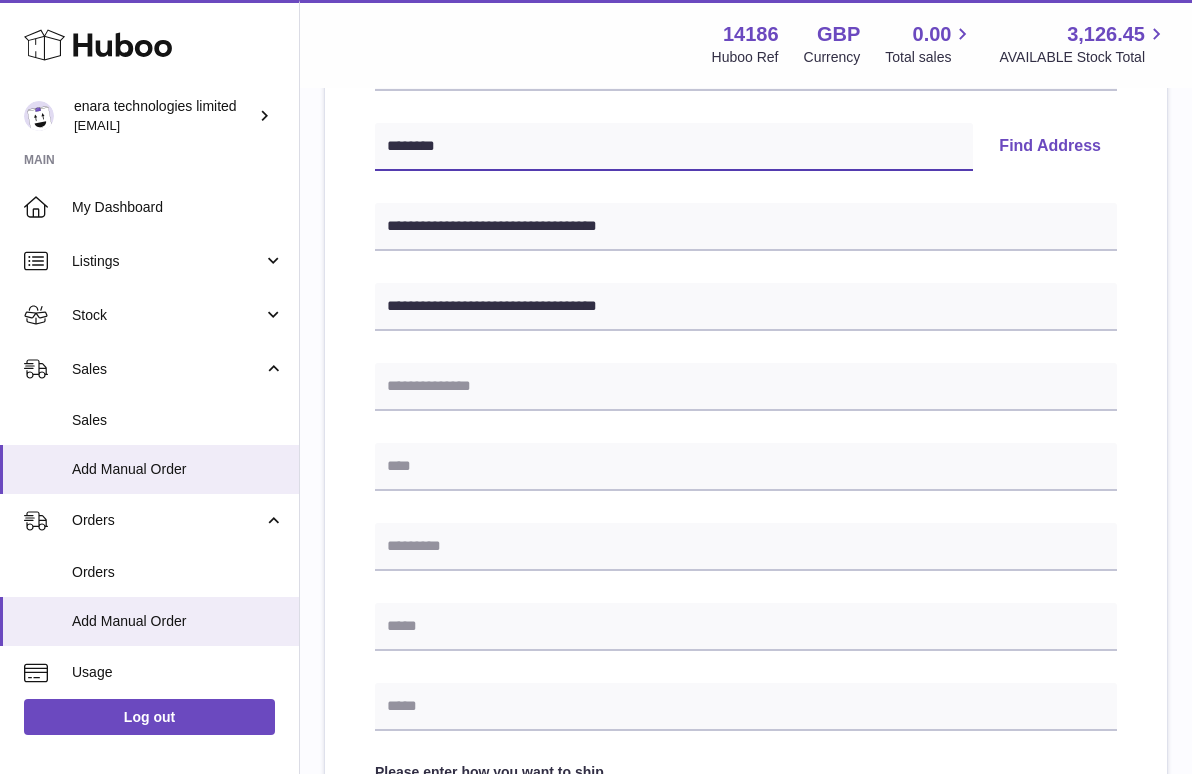 type on "********" 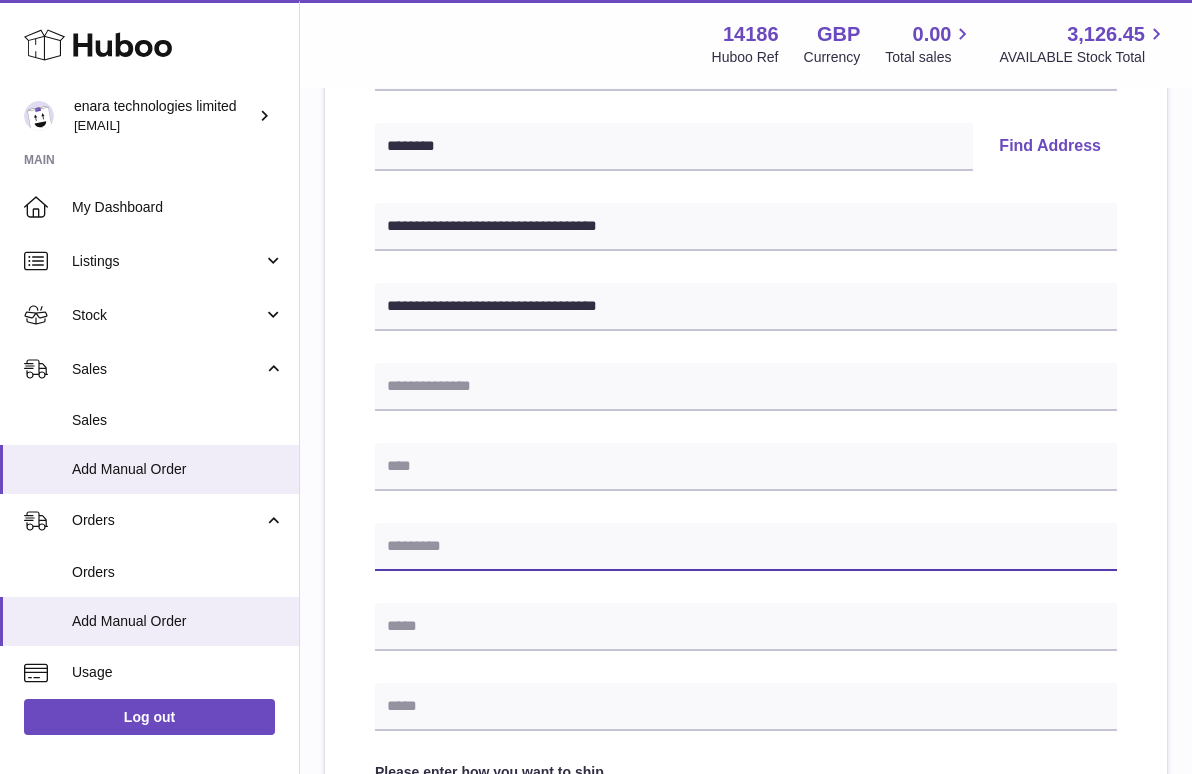 paste on "********" 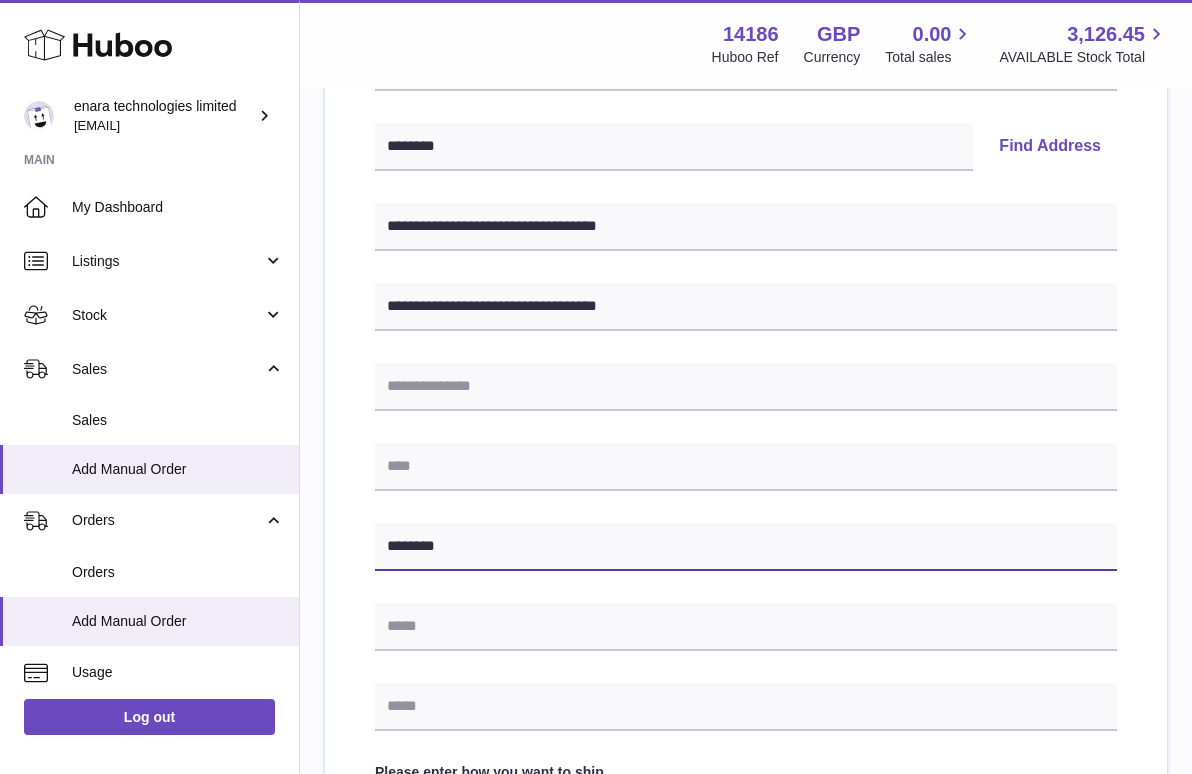 type on "********" 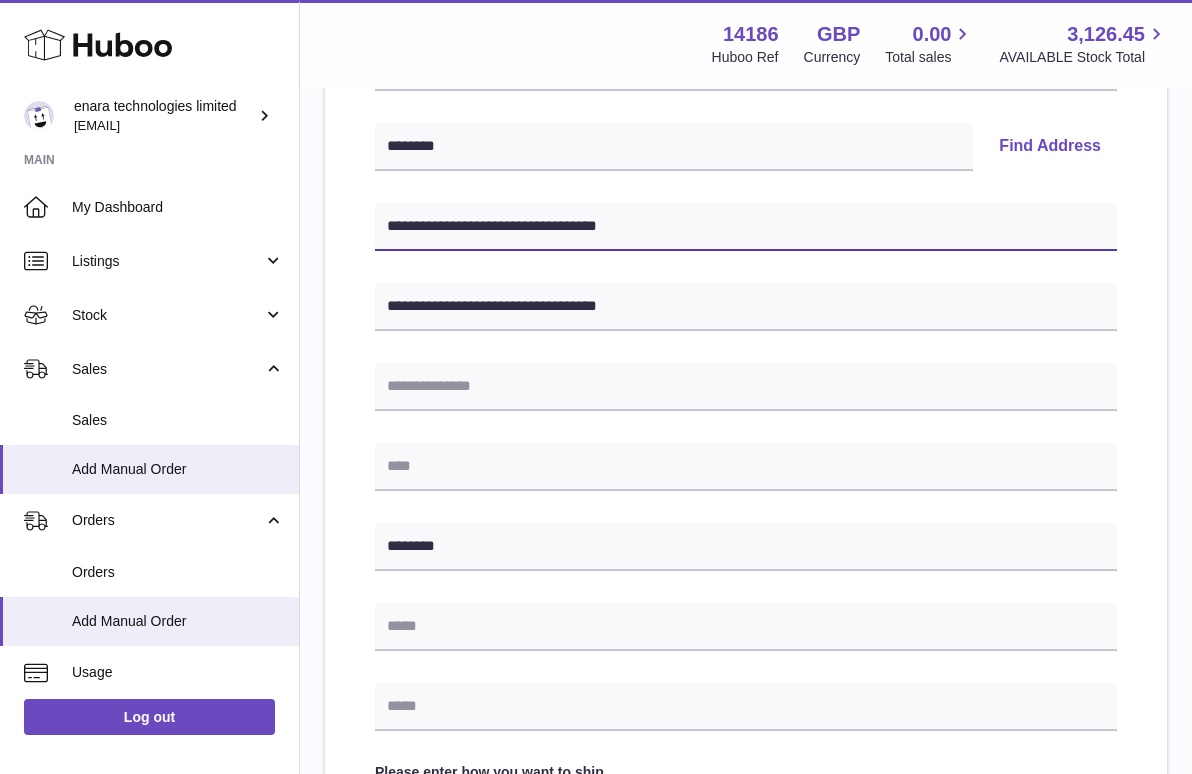 drag, startPoint x: 515, startPoint y: 223, endPoint x: 395, endPoint y: 224, distance: 120.004166 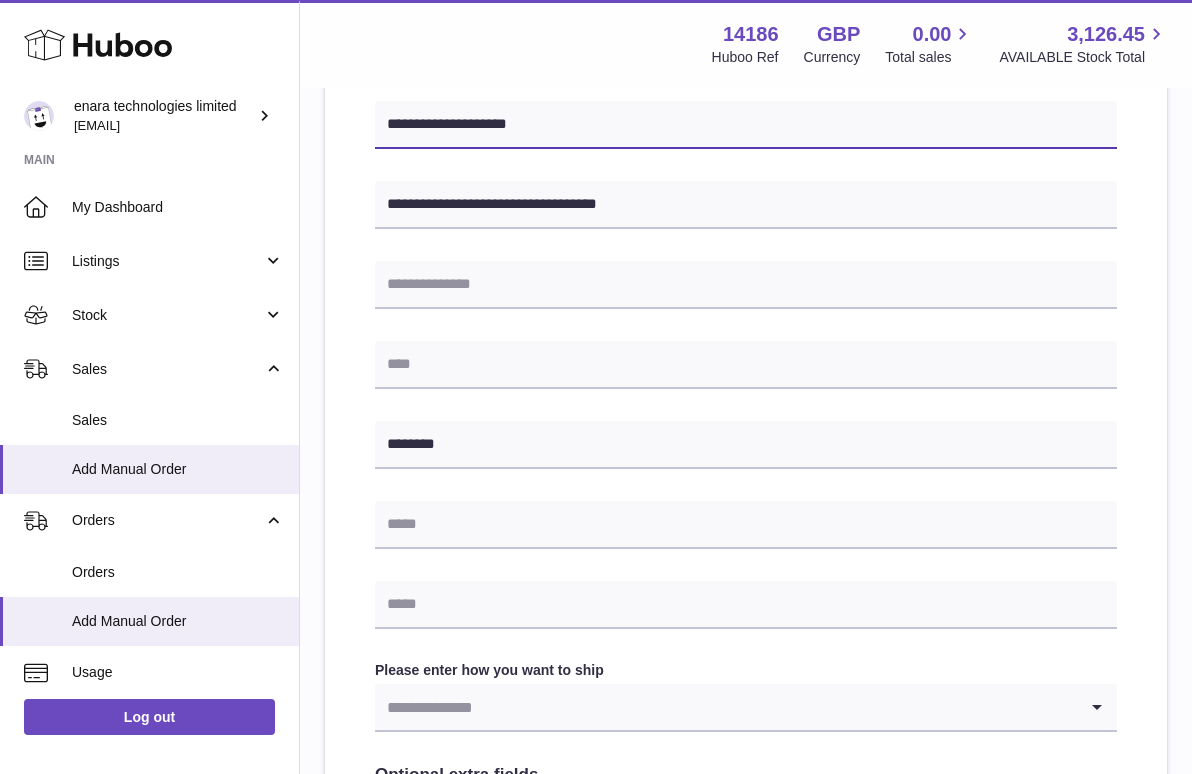scroll, scrollTop: 519, scrollLeft: 0, axis: vertical 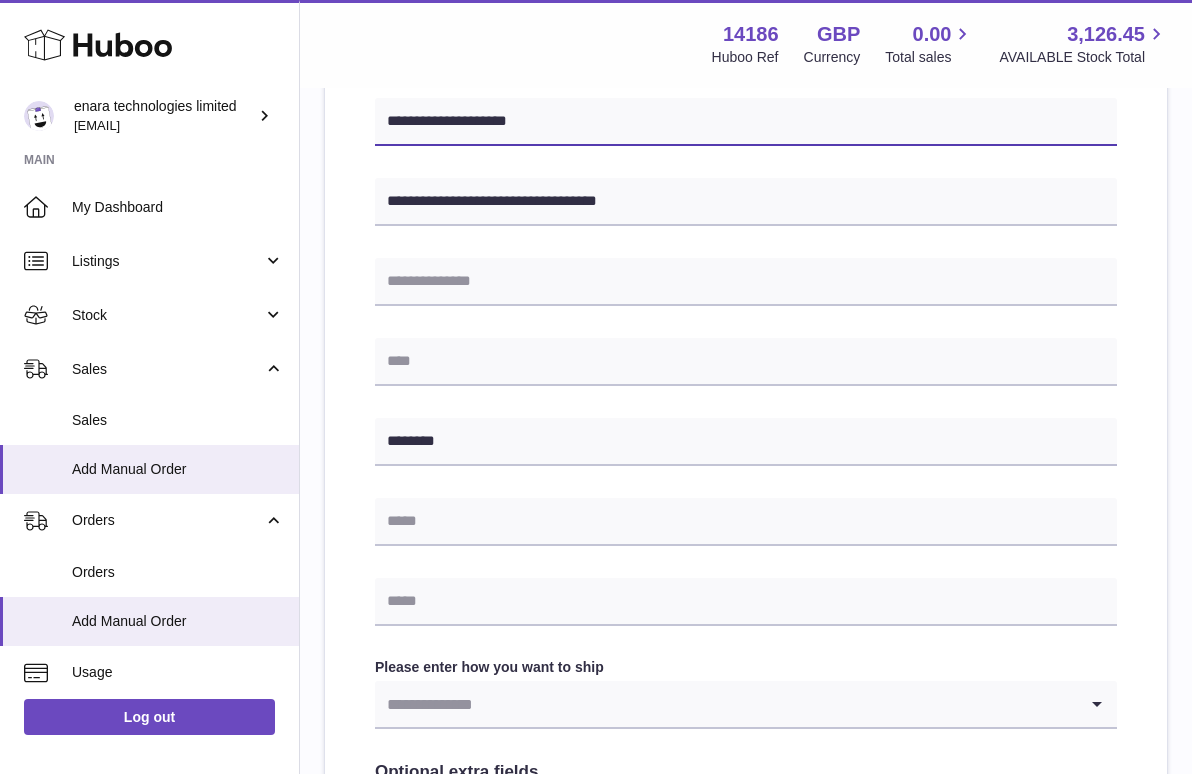 type on "**********" 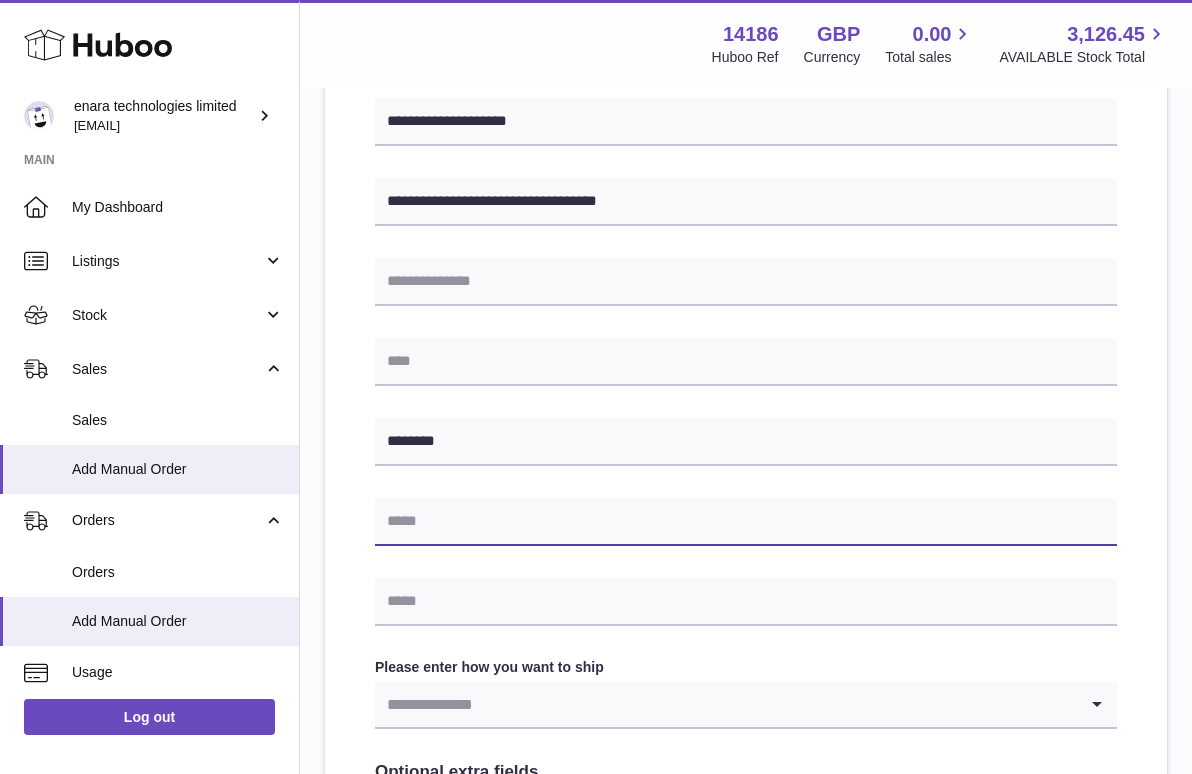 paste on "**********" 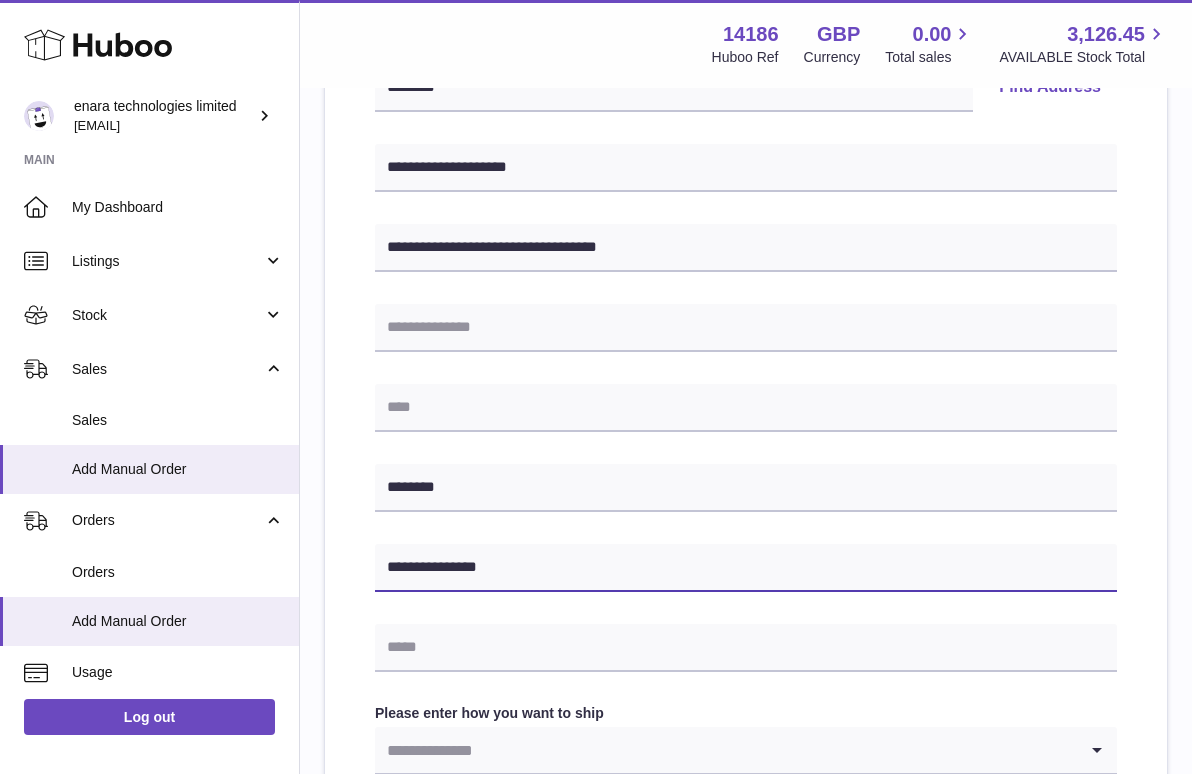 scroll, scrollTop: 448, scrollLeft: 0, axis: vertical 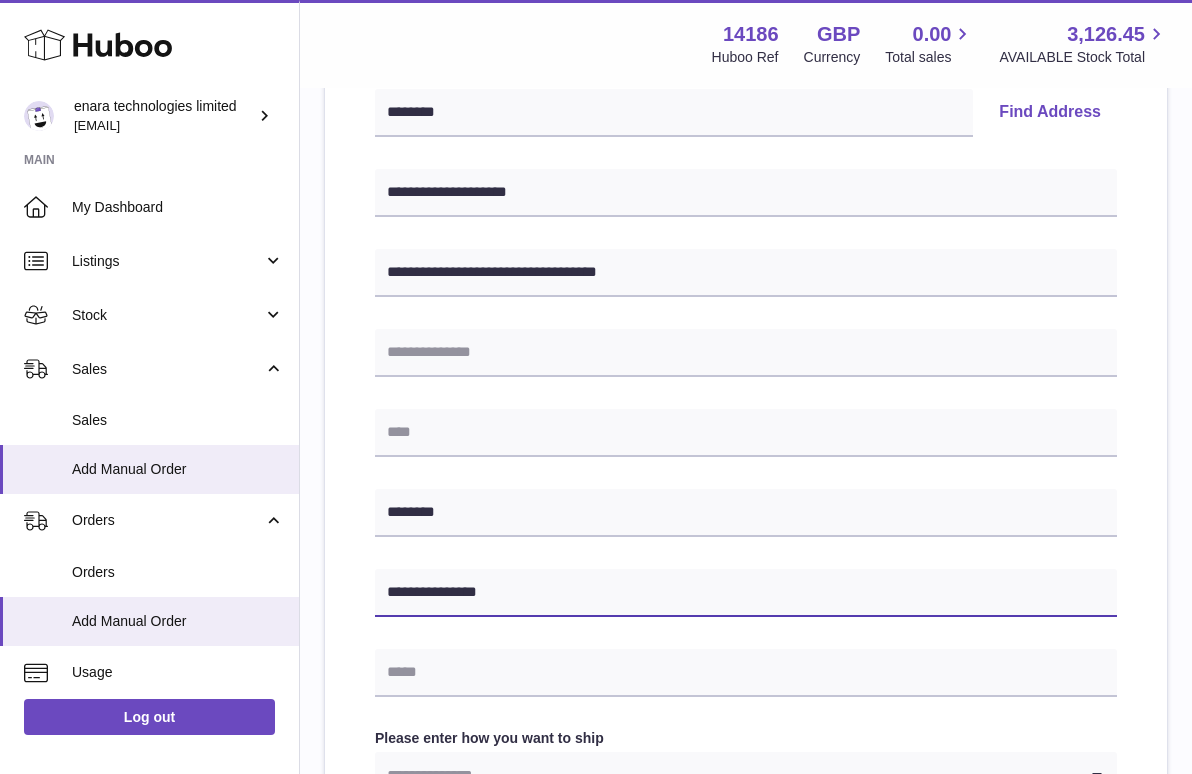 type on "**********" 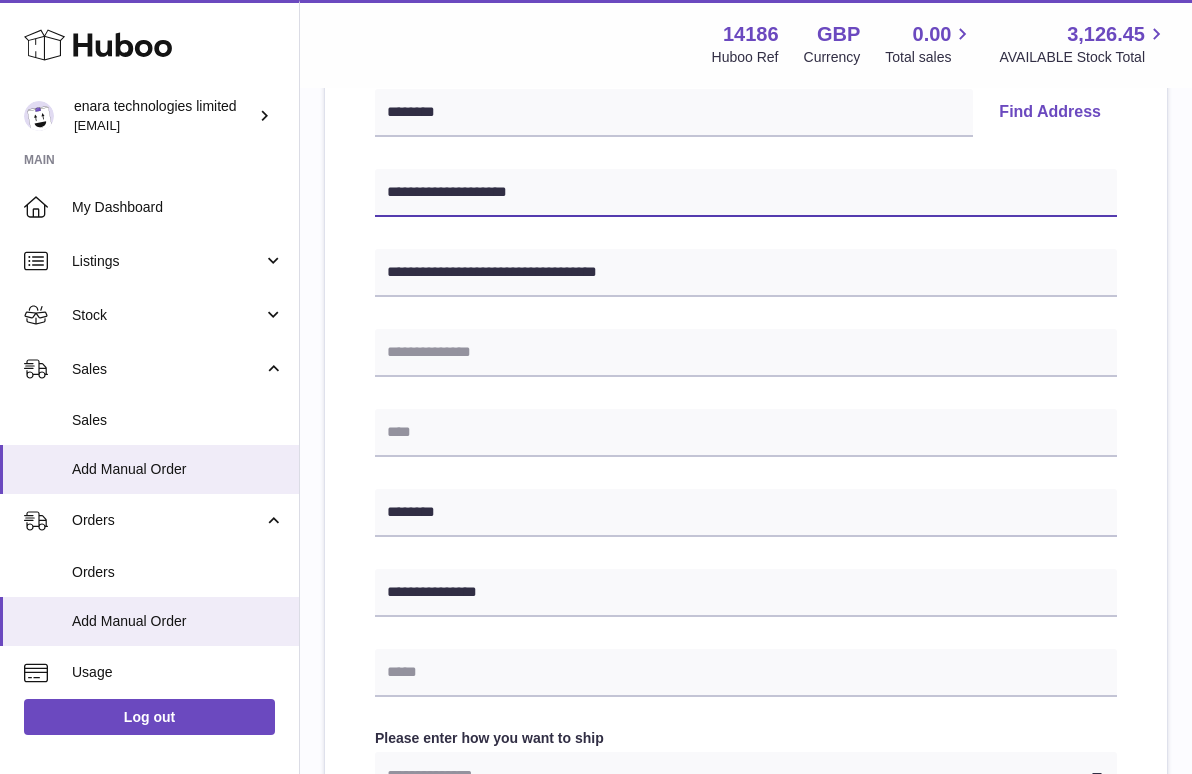 click on "**********" at bounding box center (746, 193) 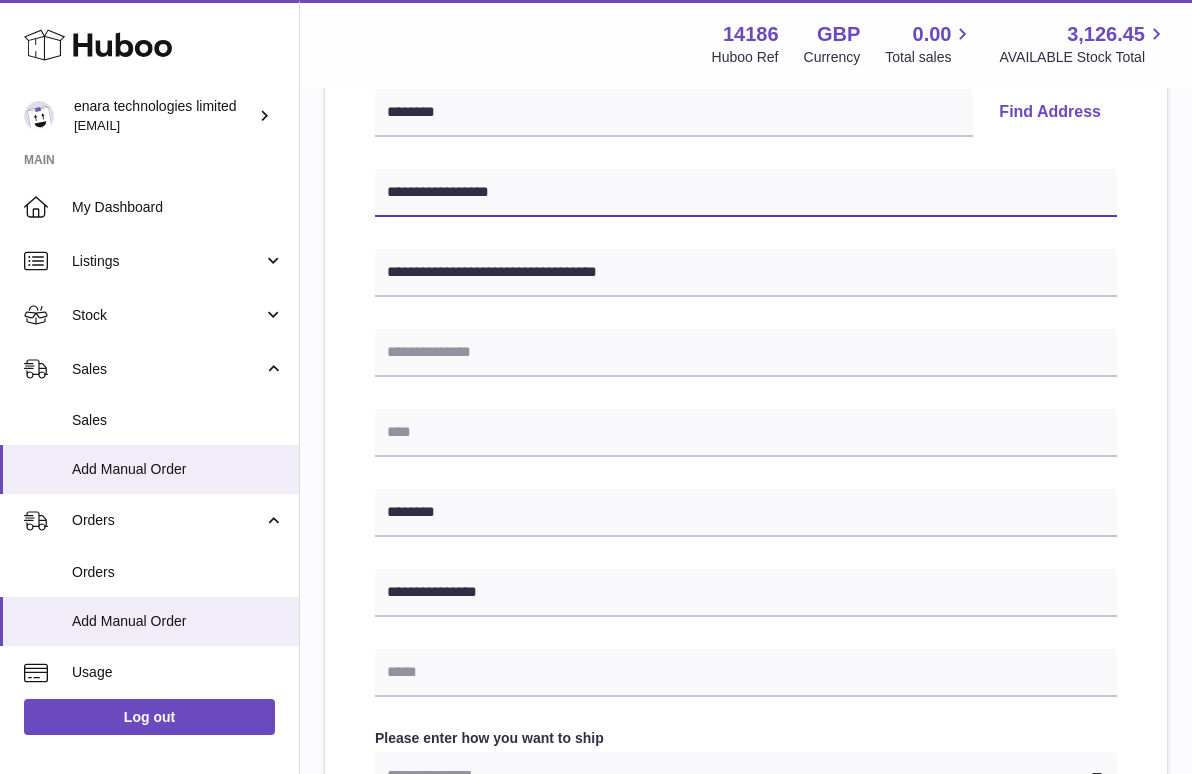 type on "**********" 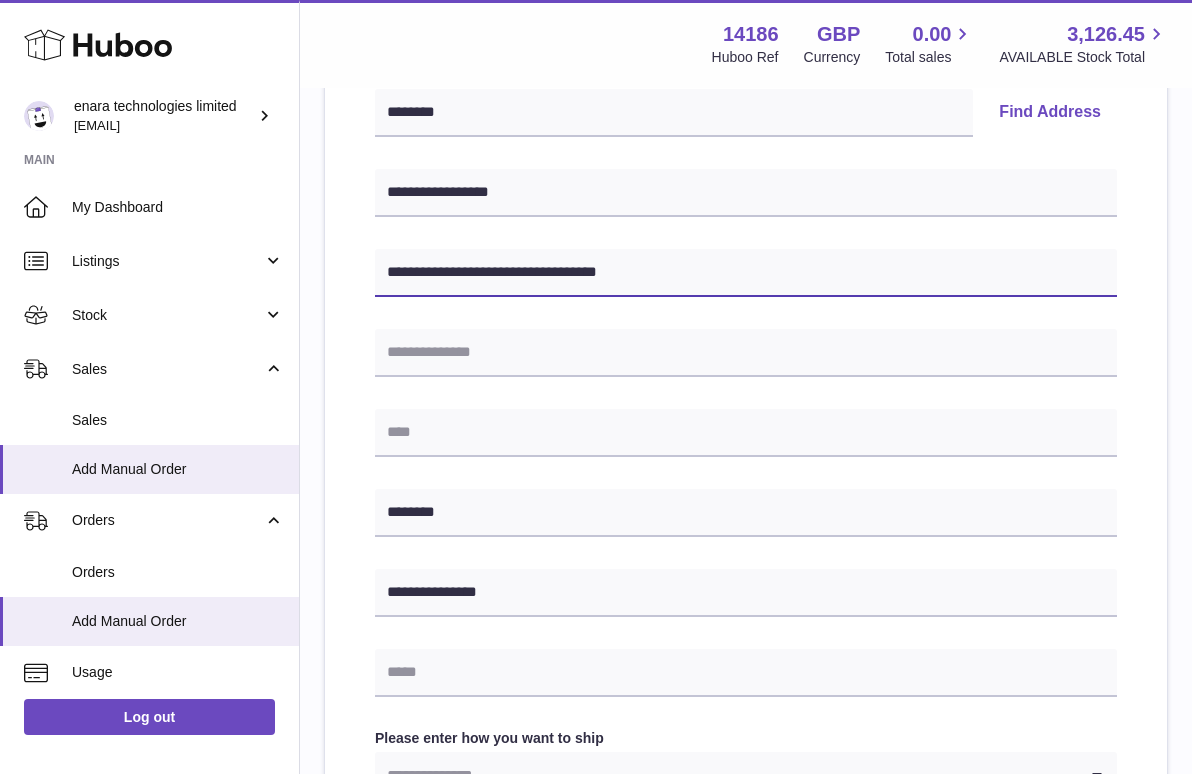 drag, startPoint x: 524, startPoint y: 265, endPoint x: 880, endPoint y: 269, distance: 356.02246 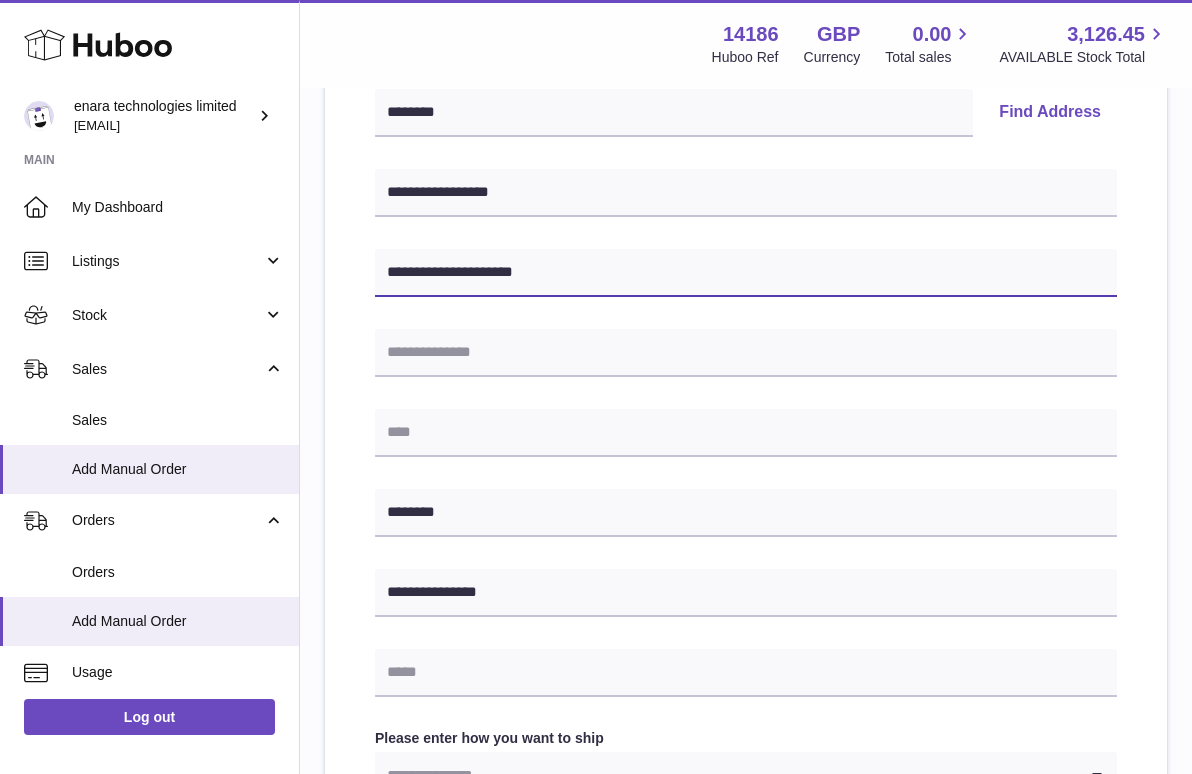 type on "**********" 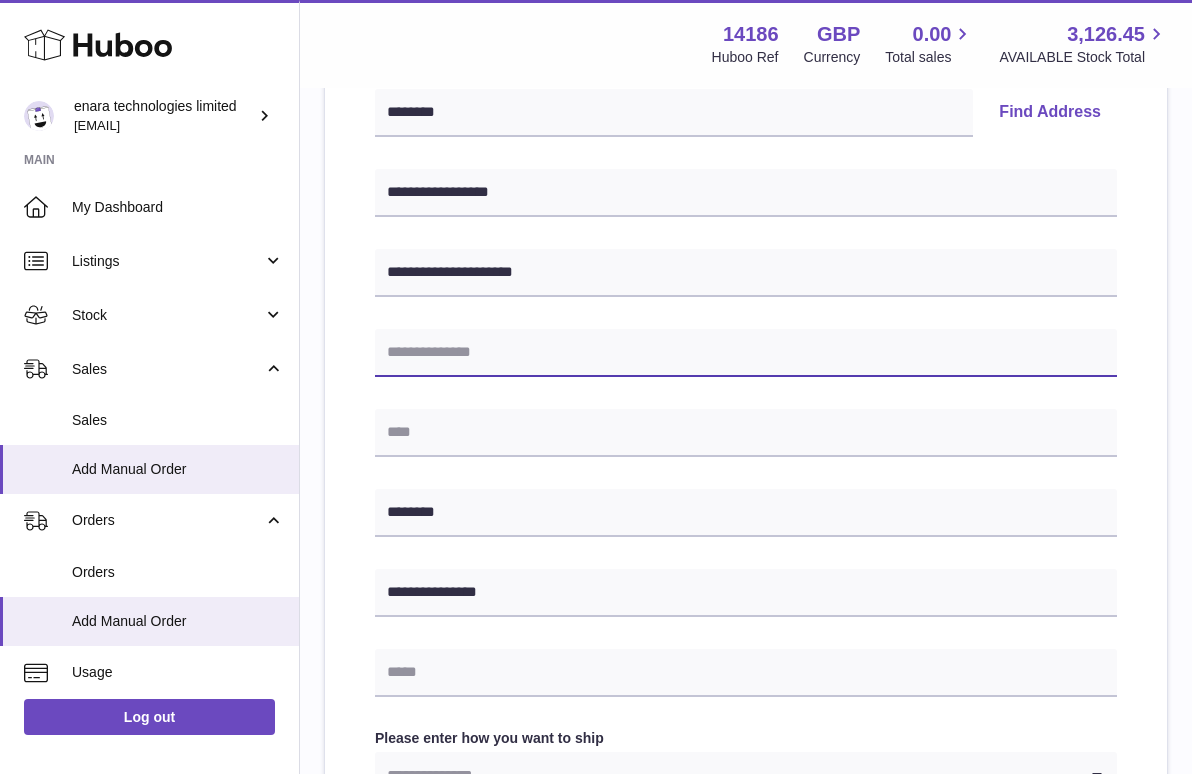 paste on "**********" 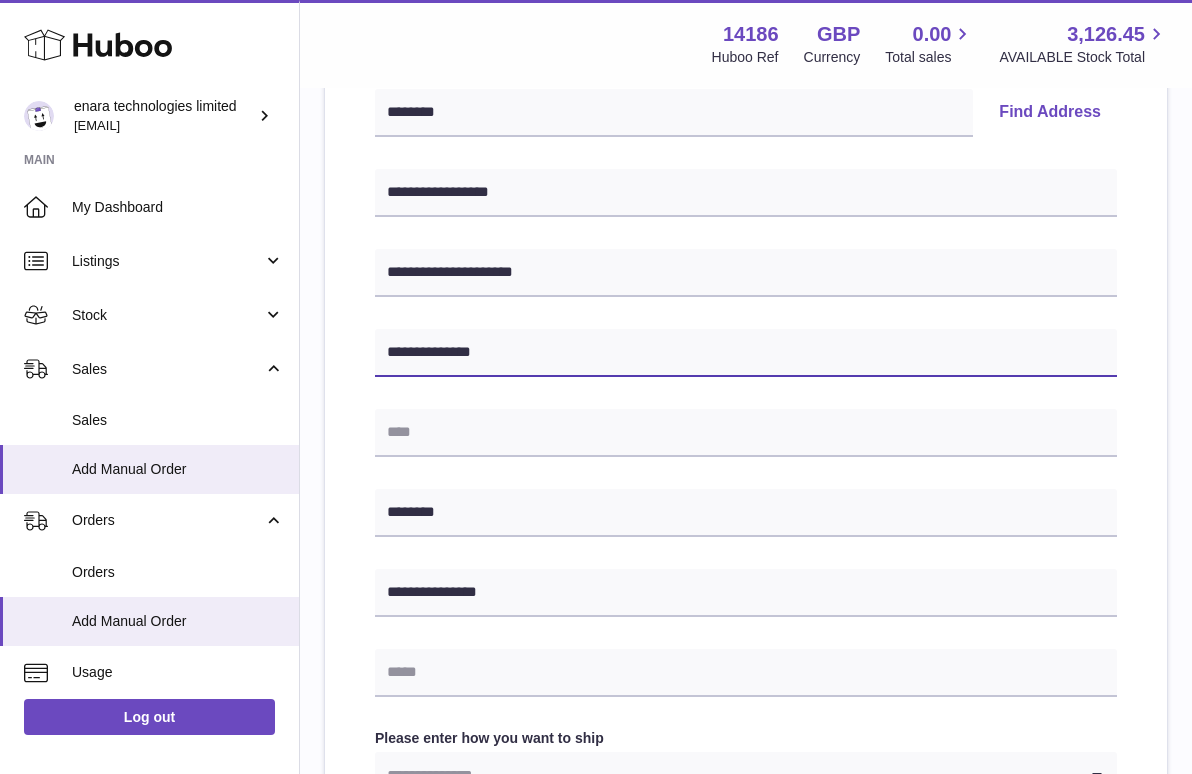 type on "**********" 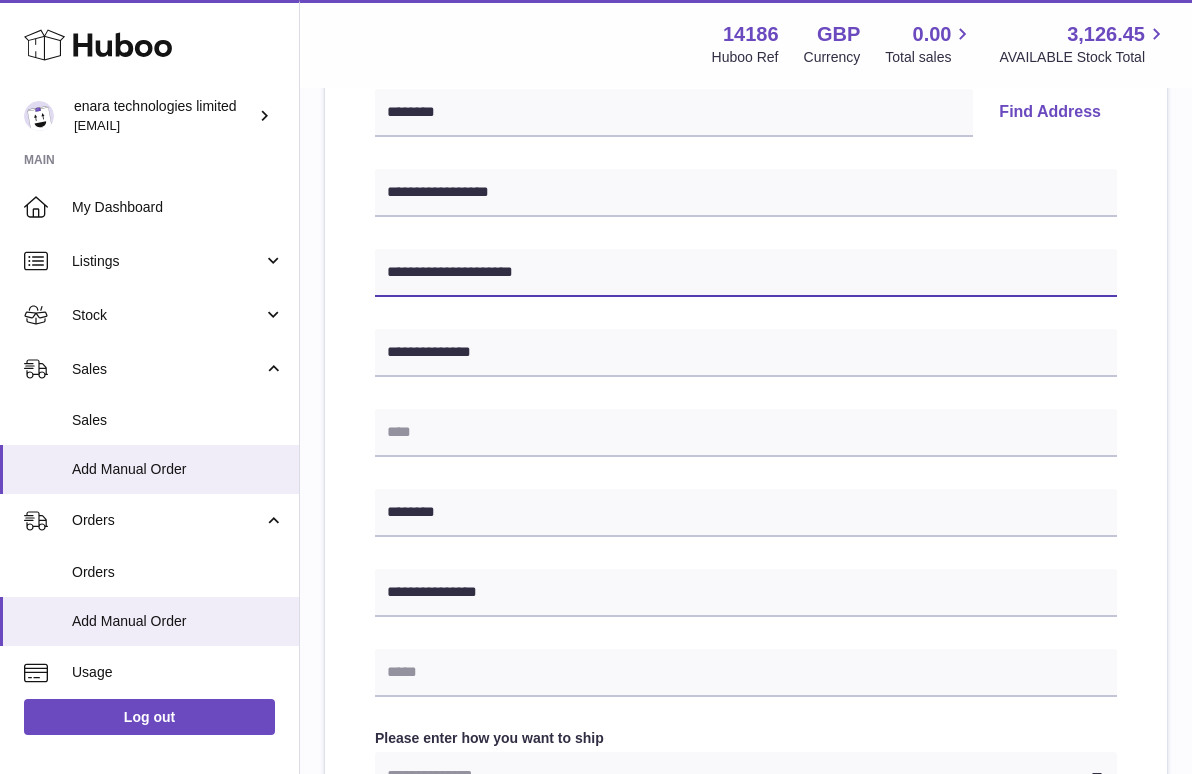click on "**********" at bounding box center [746, 273] 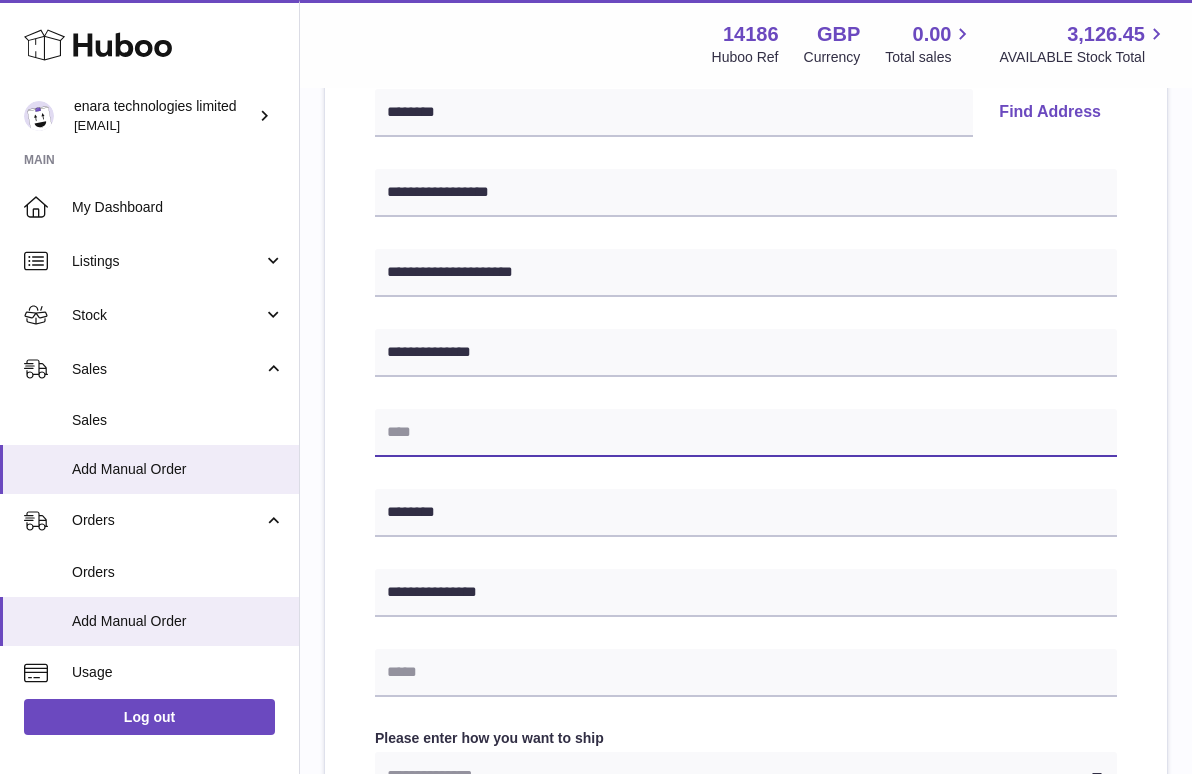 click at bounding box center [746, 433] 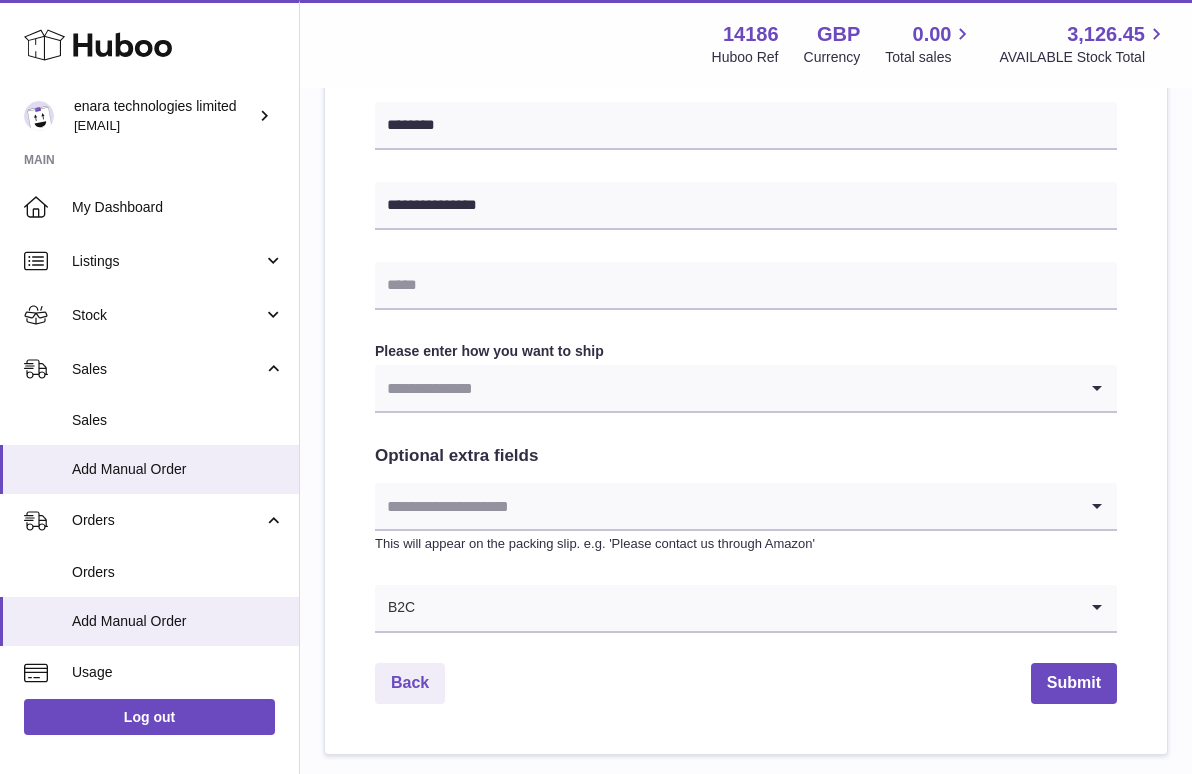 scroll, scrollTop: 842, scrollLeft: 0, axis: vertical 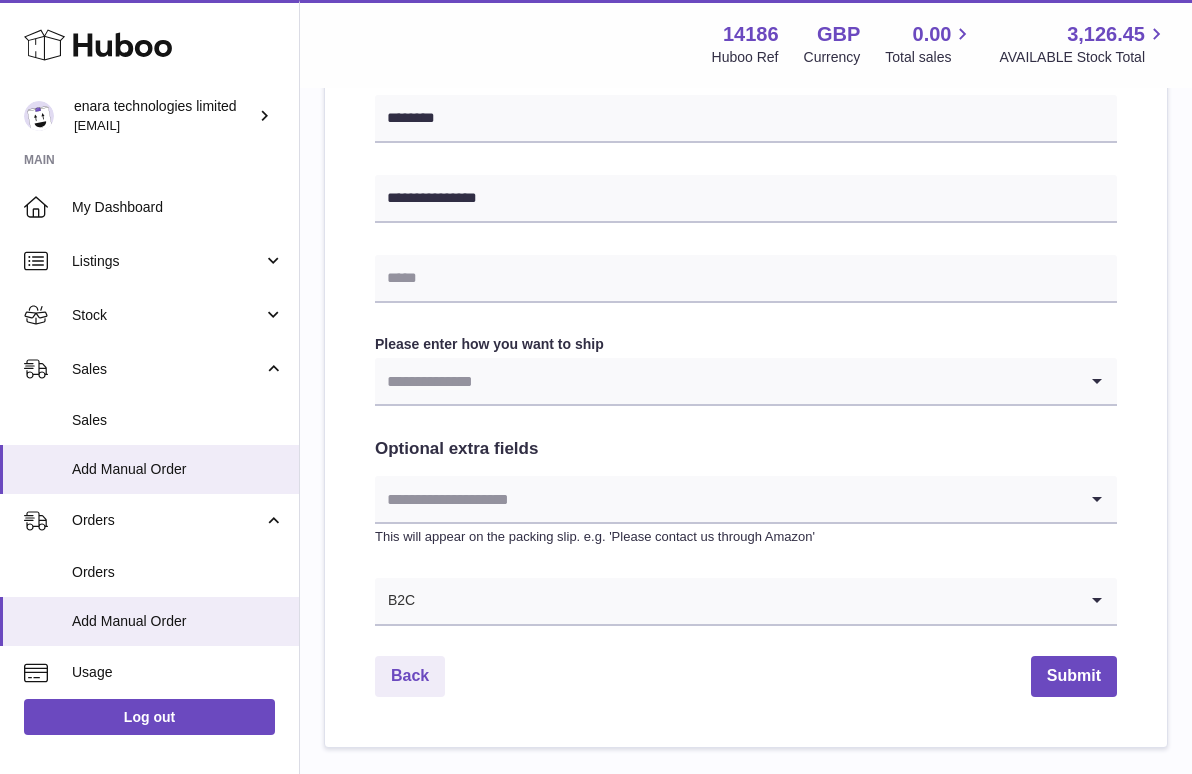type on "*********" 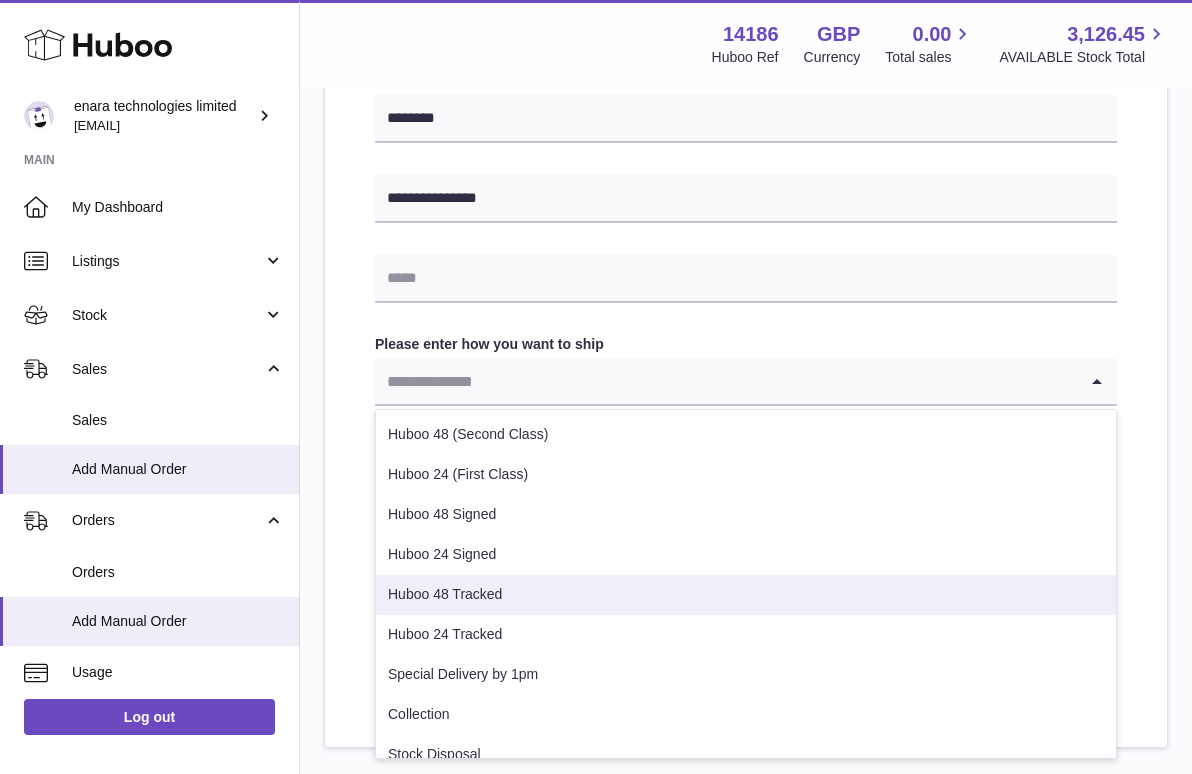 click on "Huboo 48 Tracked" at bounding box center [746, 595] 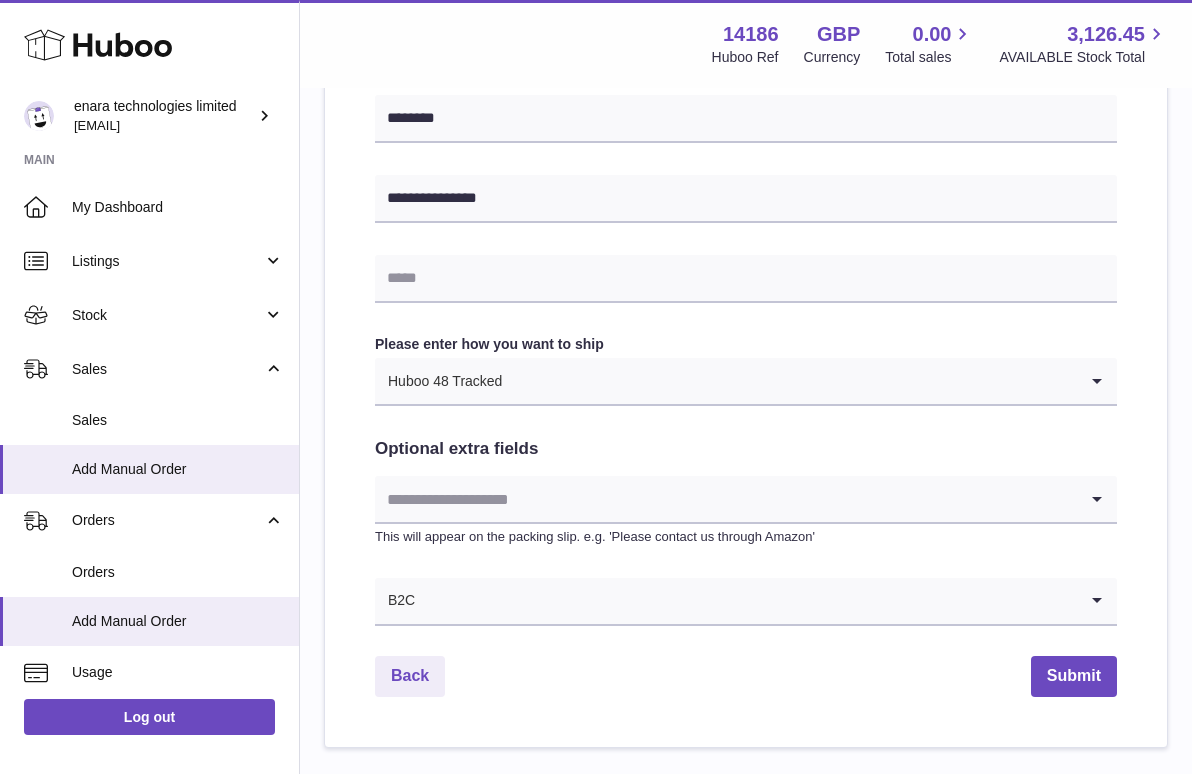 click on "**********" at bounding box center (746, 116) 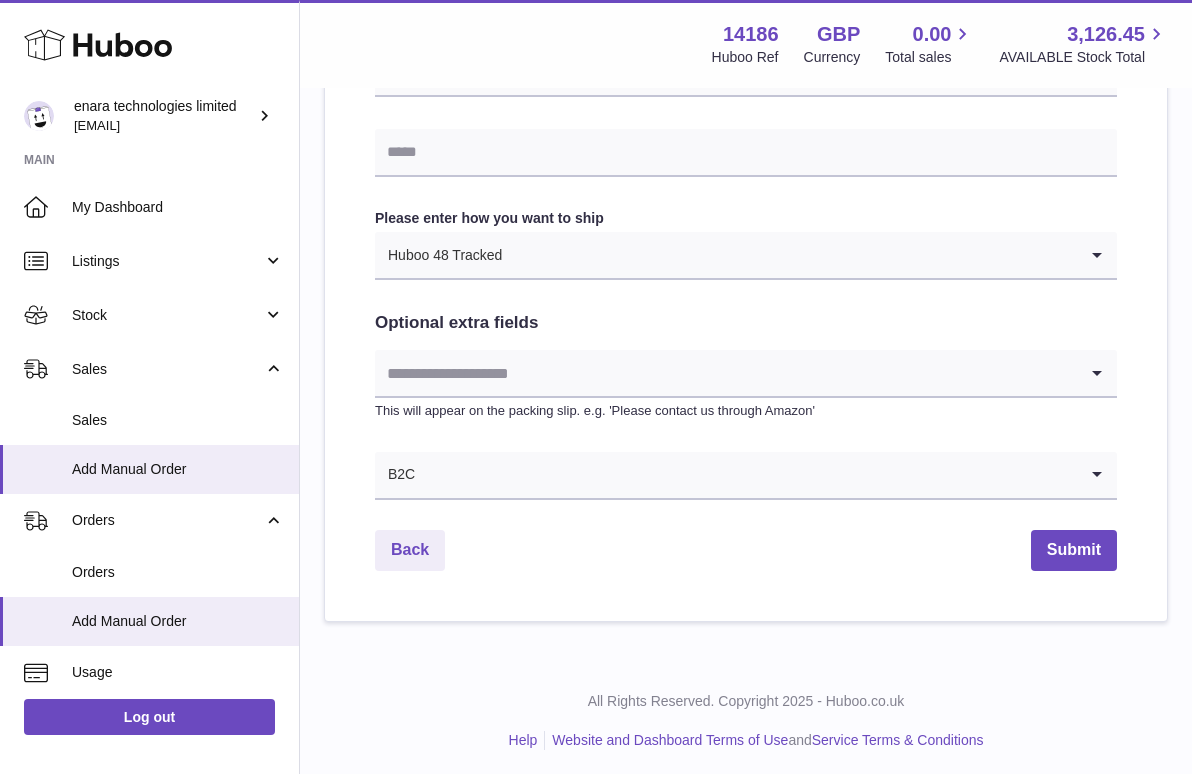 scroll, scrollTop: 967, scrollLeft: 0, axis: vertical 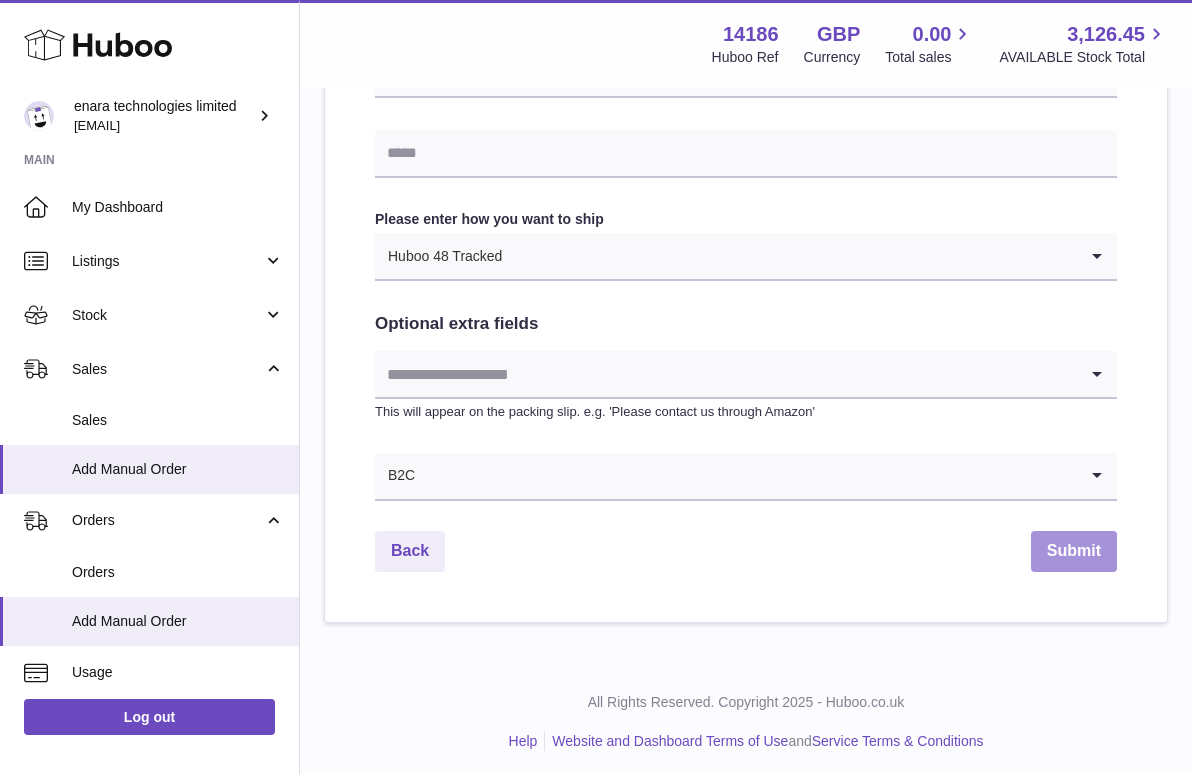 click on "Submit" at bounding box center (1074, 551) 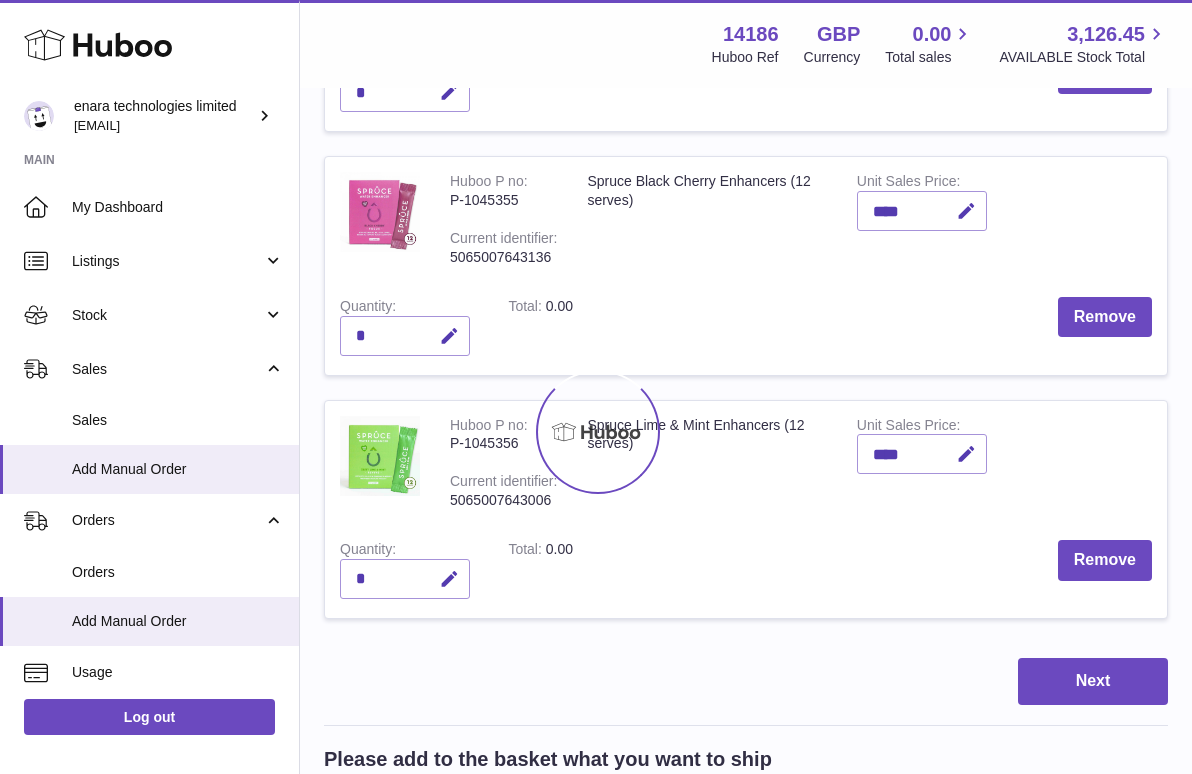 scroll, scrollTop: 0, scrollLeft: 0, axis: both 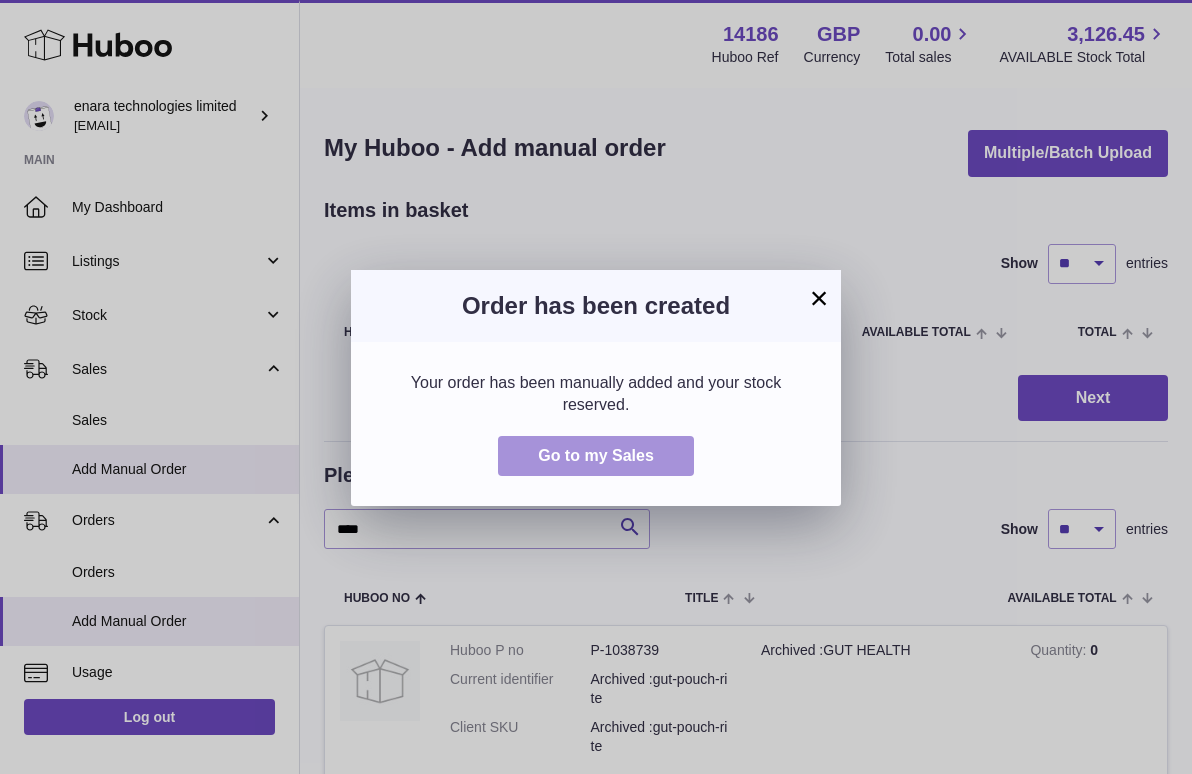 click on "Go to my Sales" at bounding box center [596, 456] 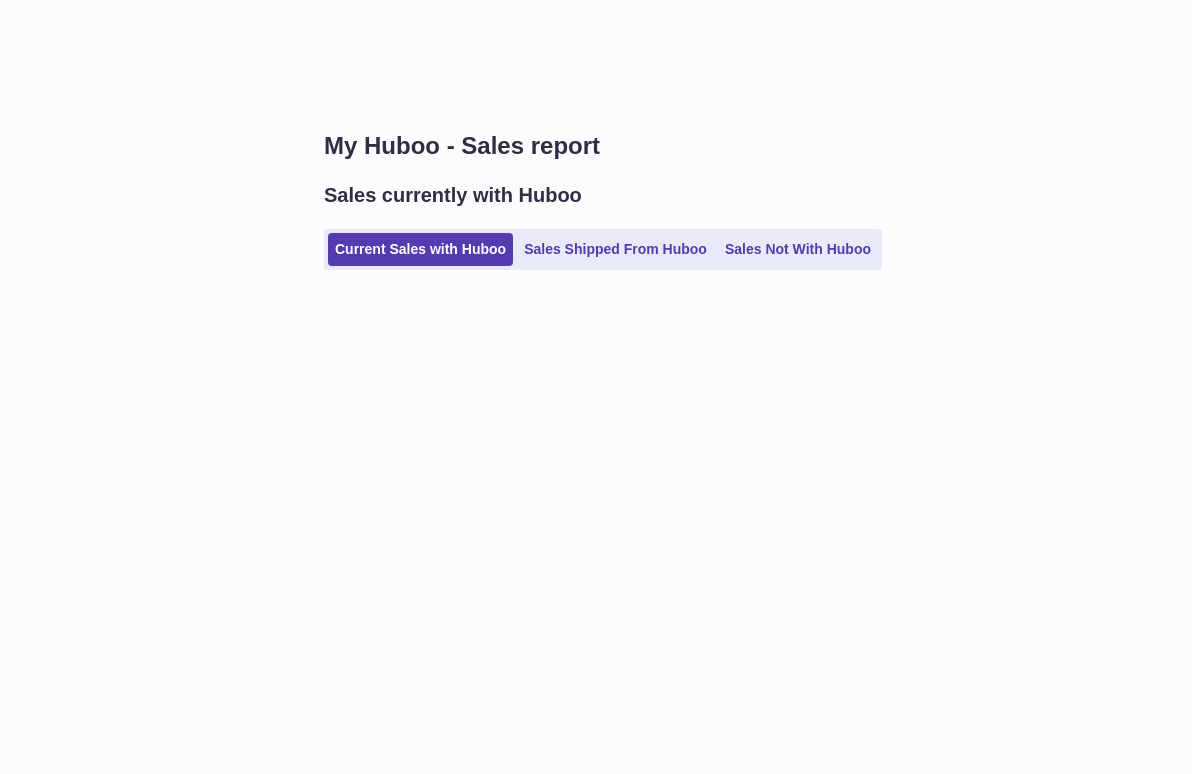 scroll, scrollTop: 0, scrollLeft: 0, axis: both 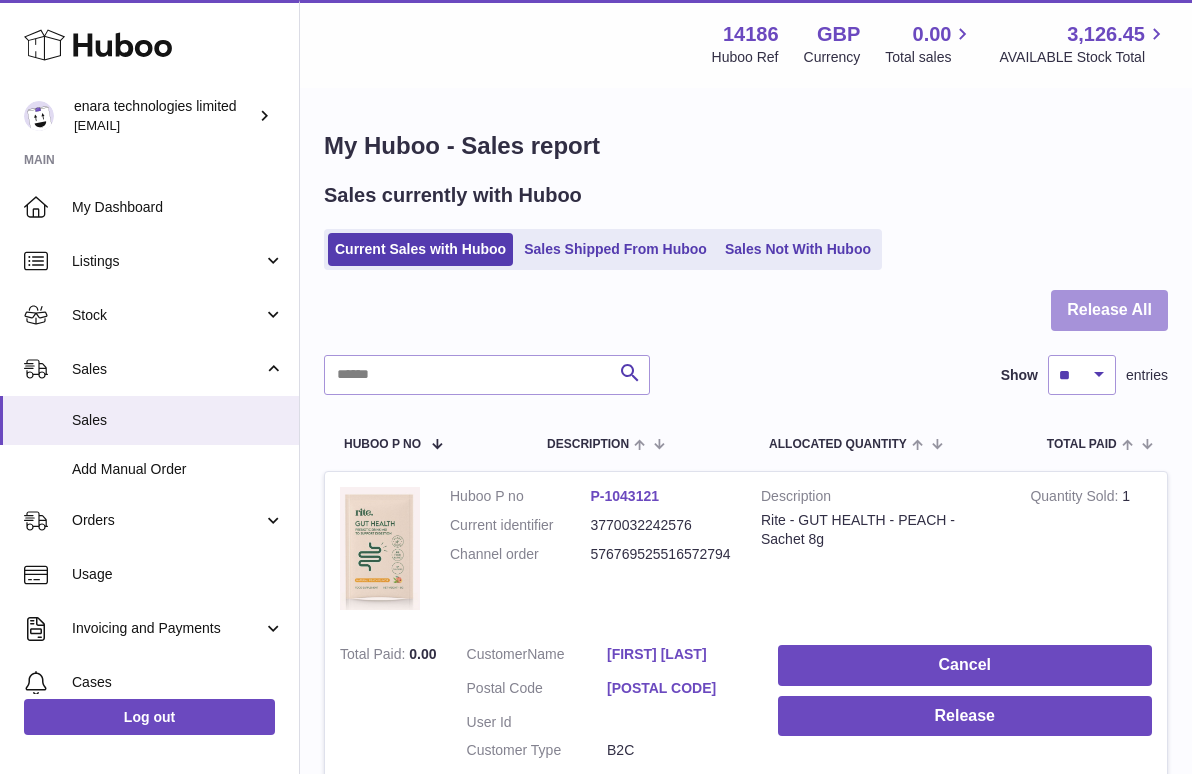 click on "Release All" at bounding box center (1109, 310) 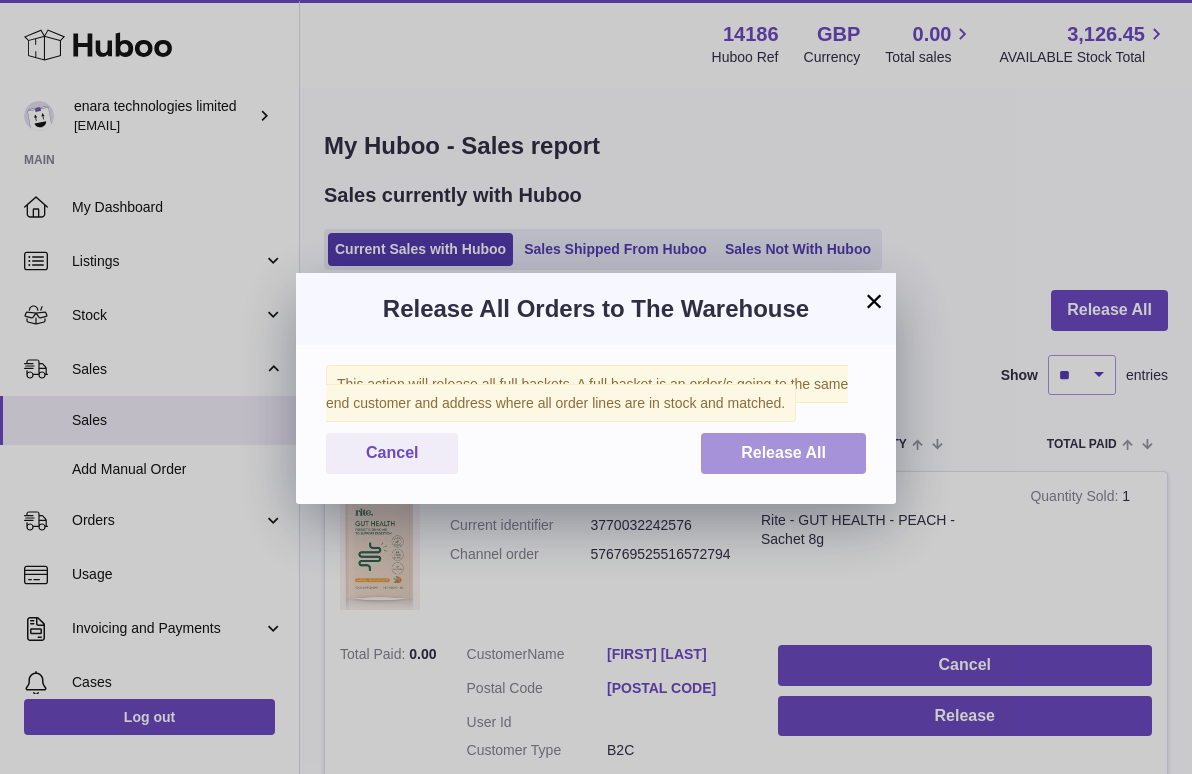 click on "Release All" at bounding box center [783, 453] 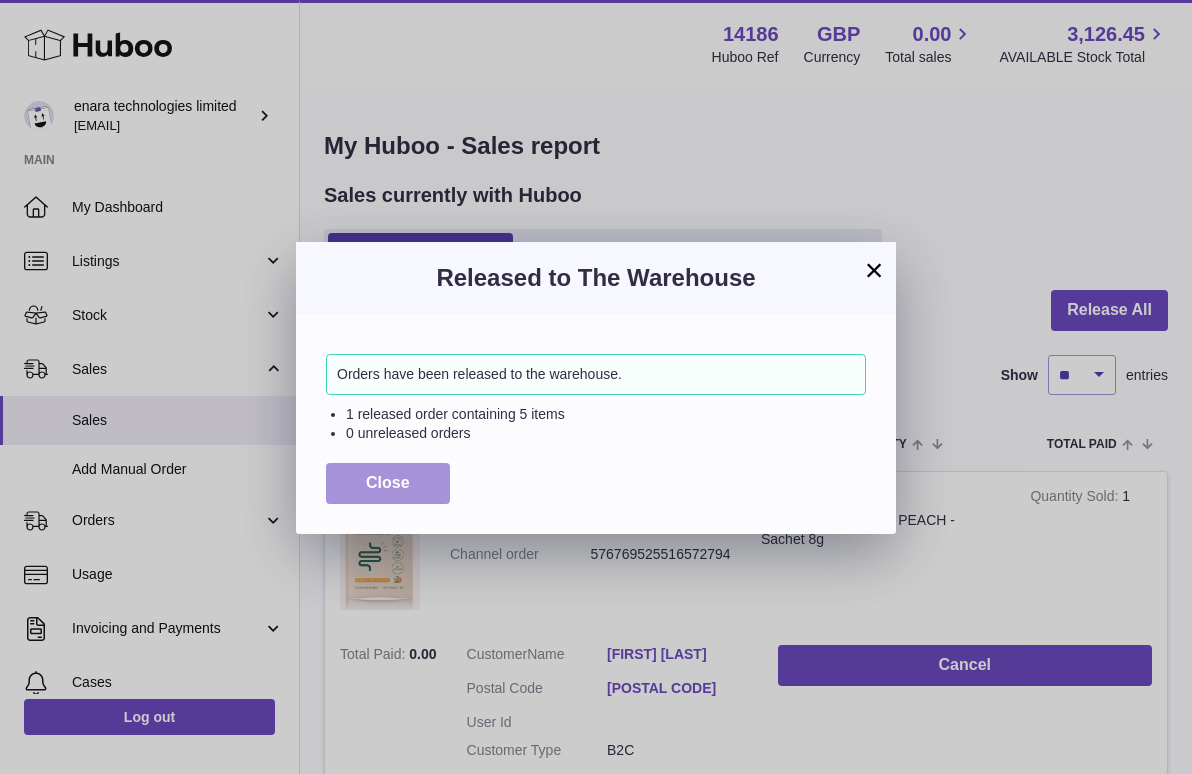 click on "Close" at bounding box center (388, 482) 